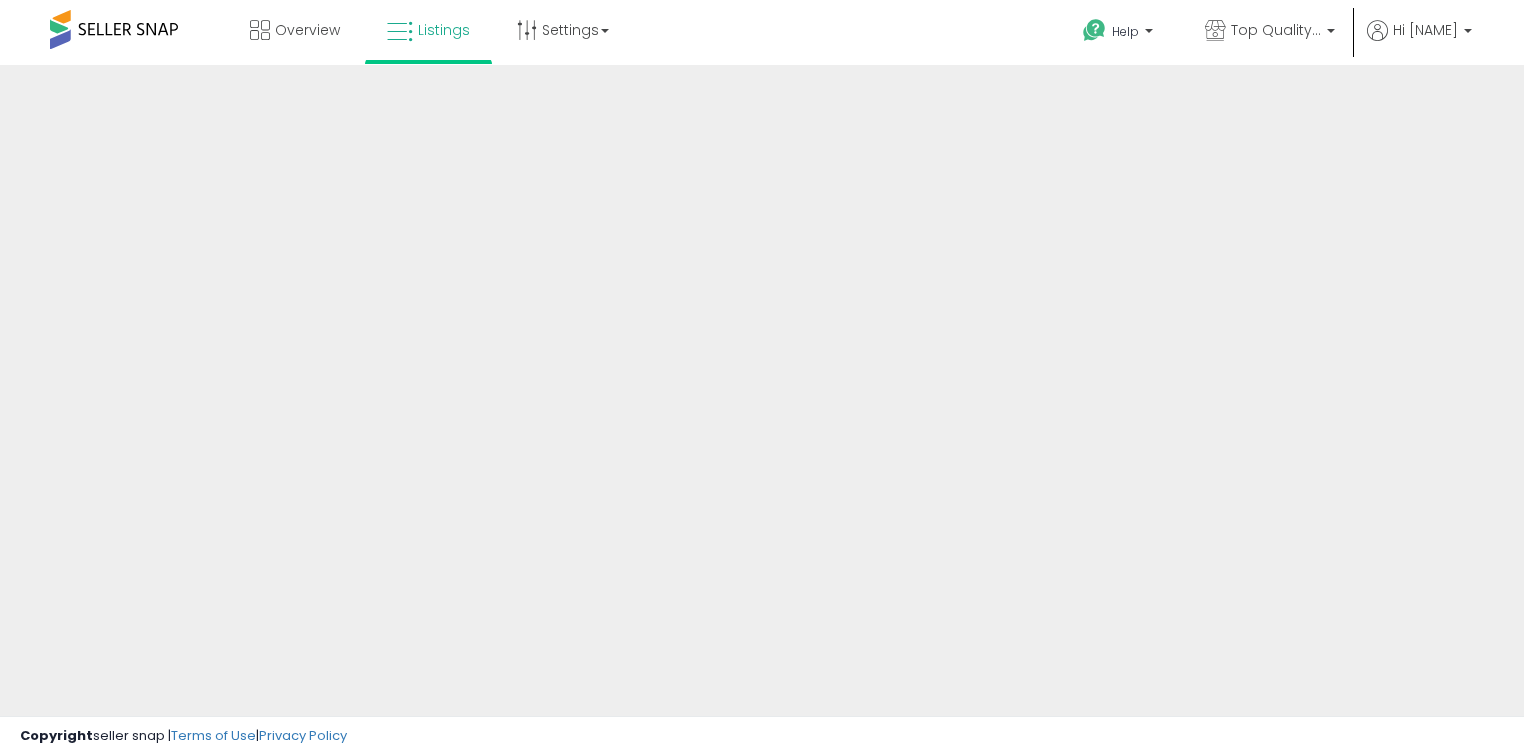 scroll, scrollTop: 0, scrollLeft: 0, axis: both 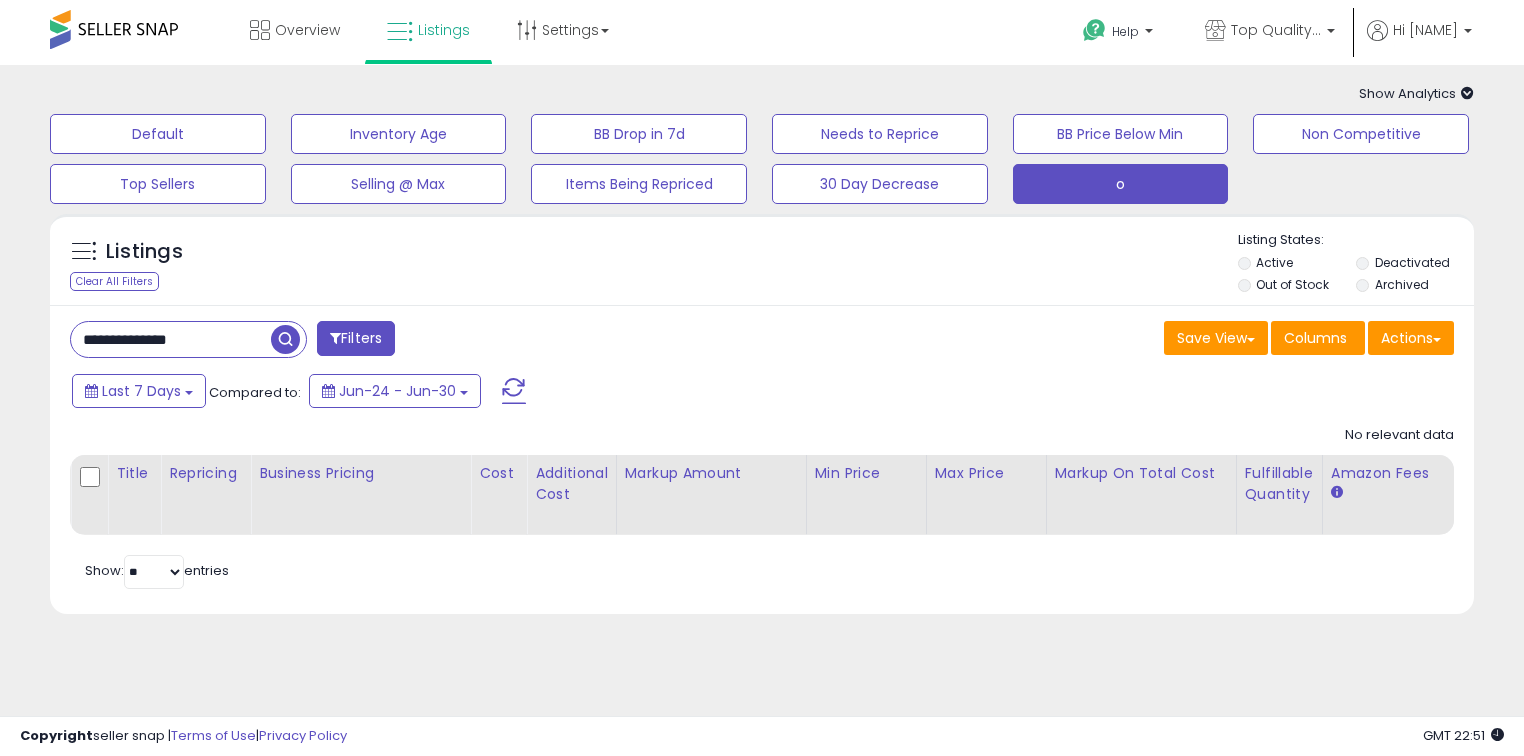 click on "**********" at bounding box center (171, 339) 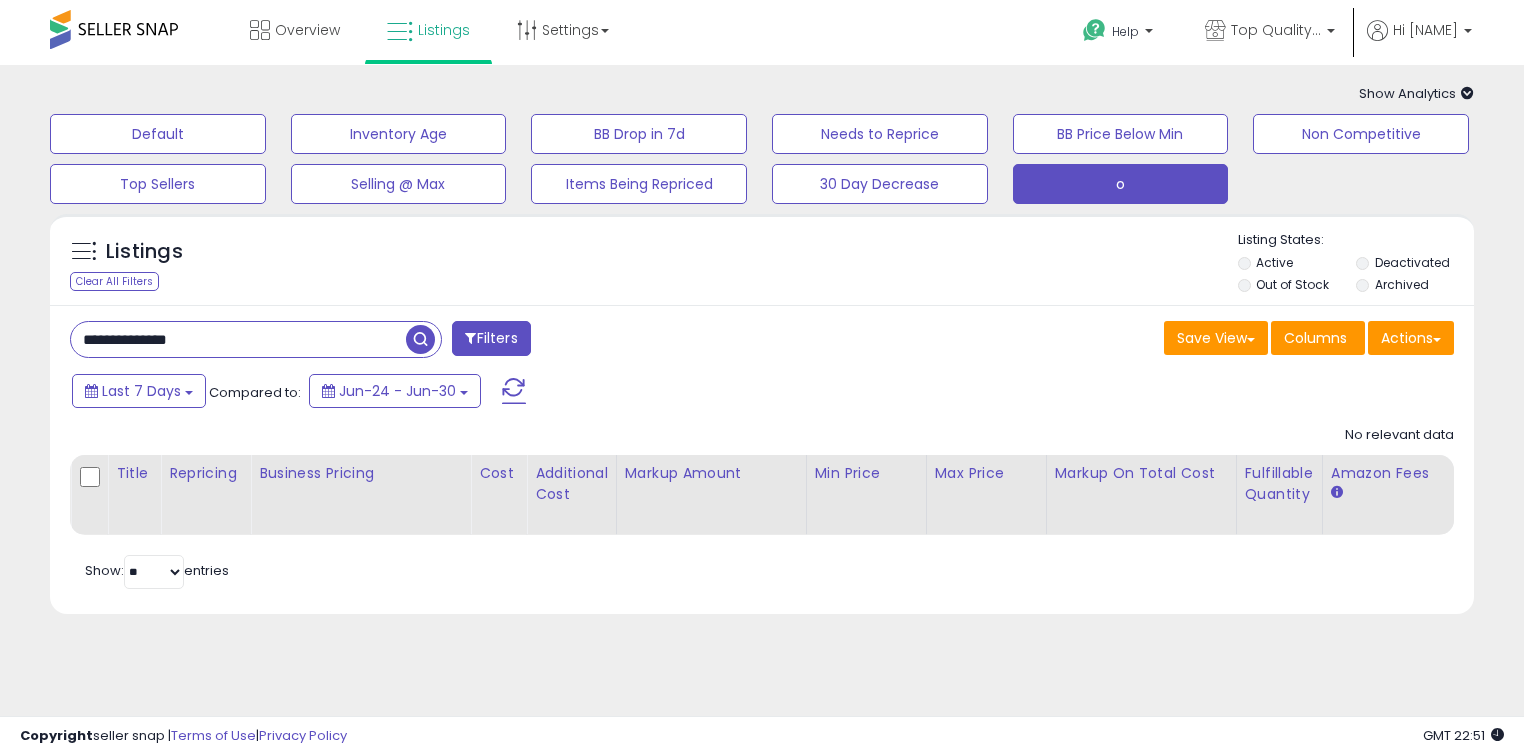 click on "**********" at bounding box center (238, 339) 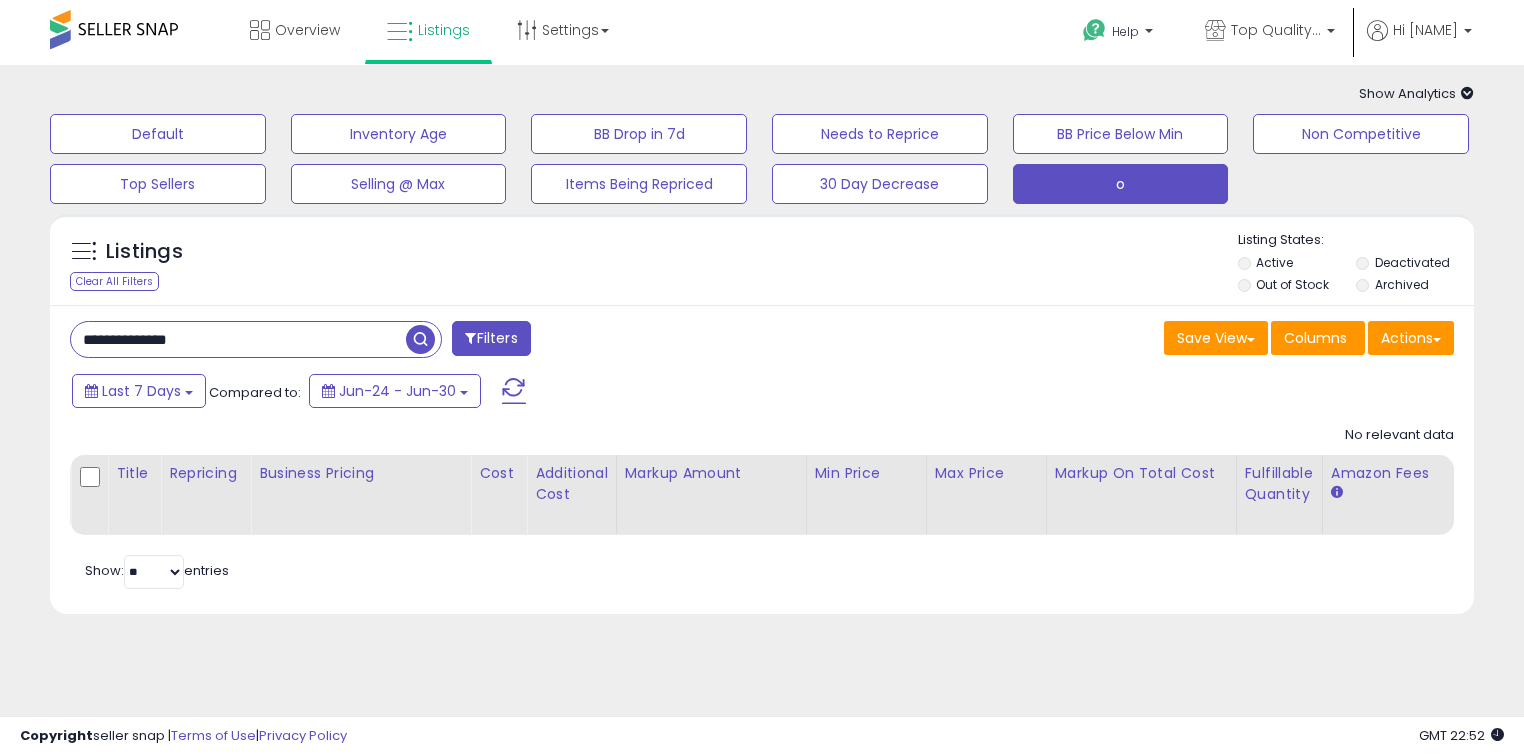 paste 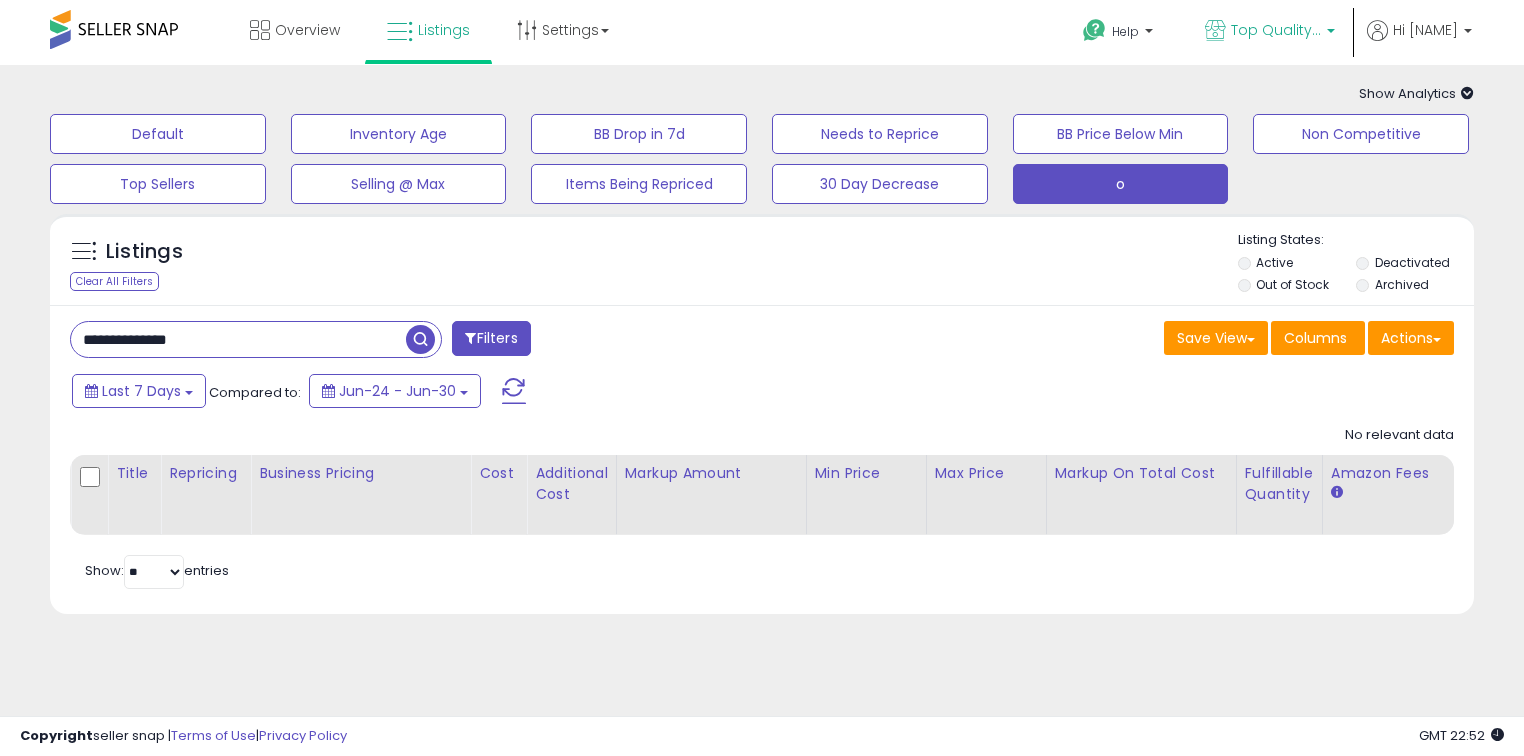 click on "Top Quality Distributions" at bounding box center [1276, 30] 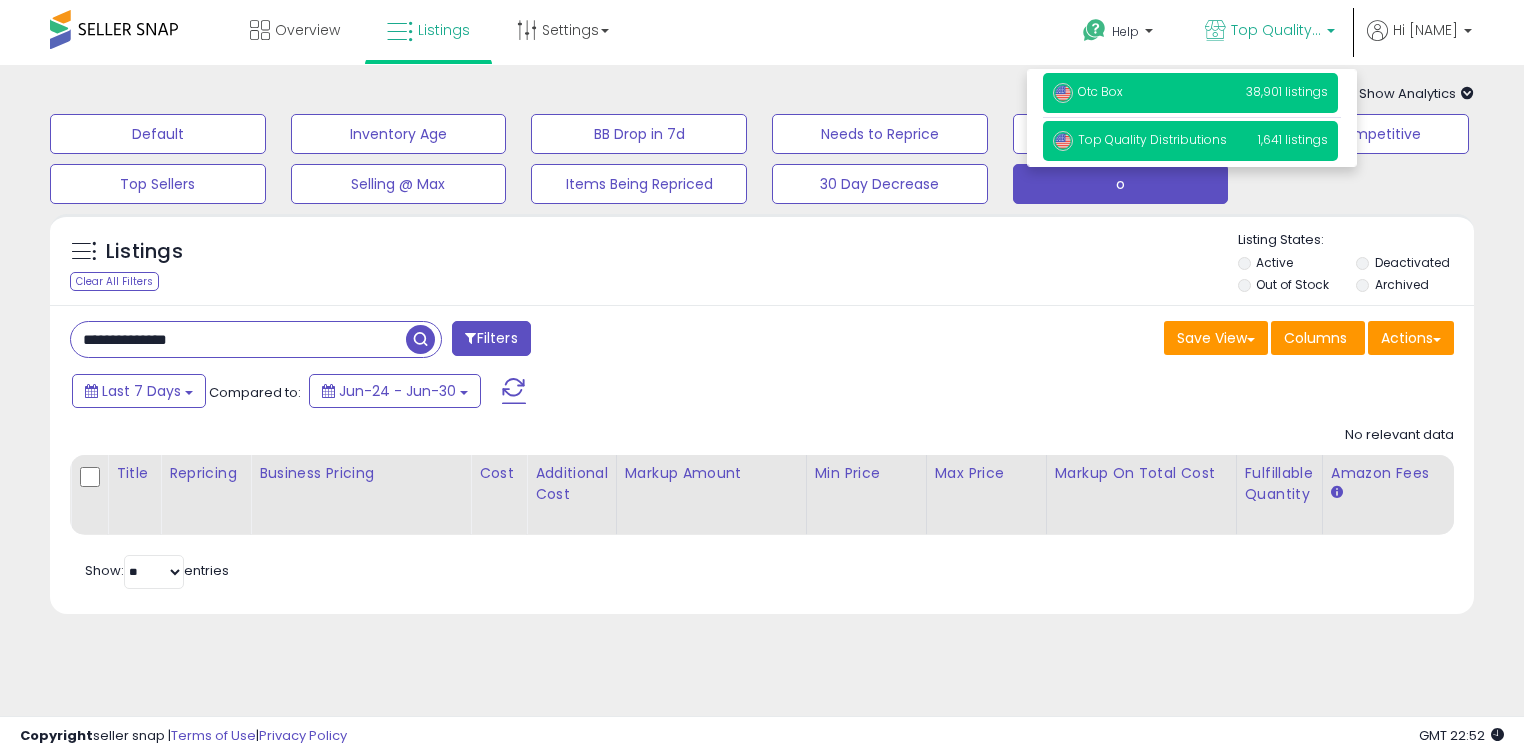 click on "Otc Box" at bounding box center (1088, 91) 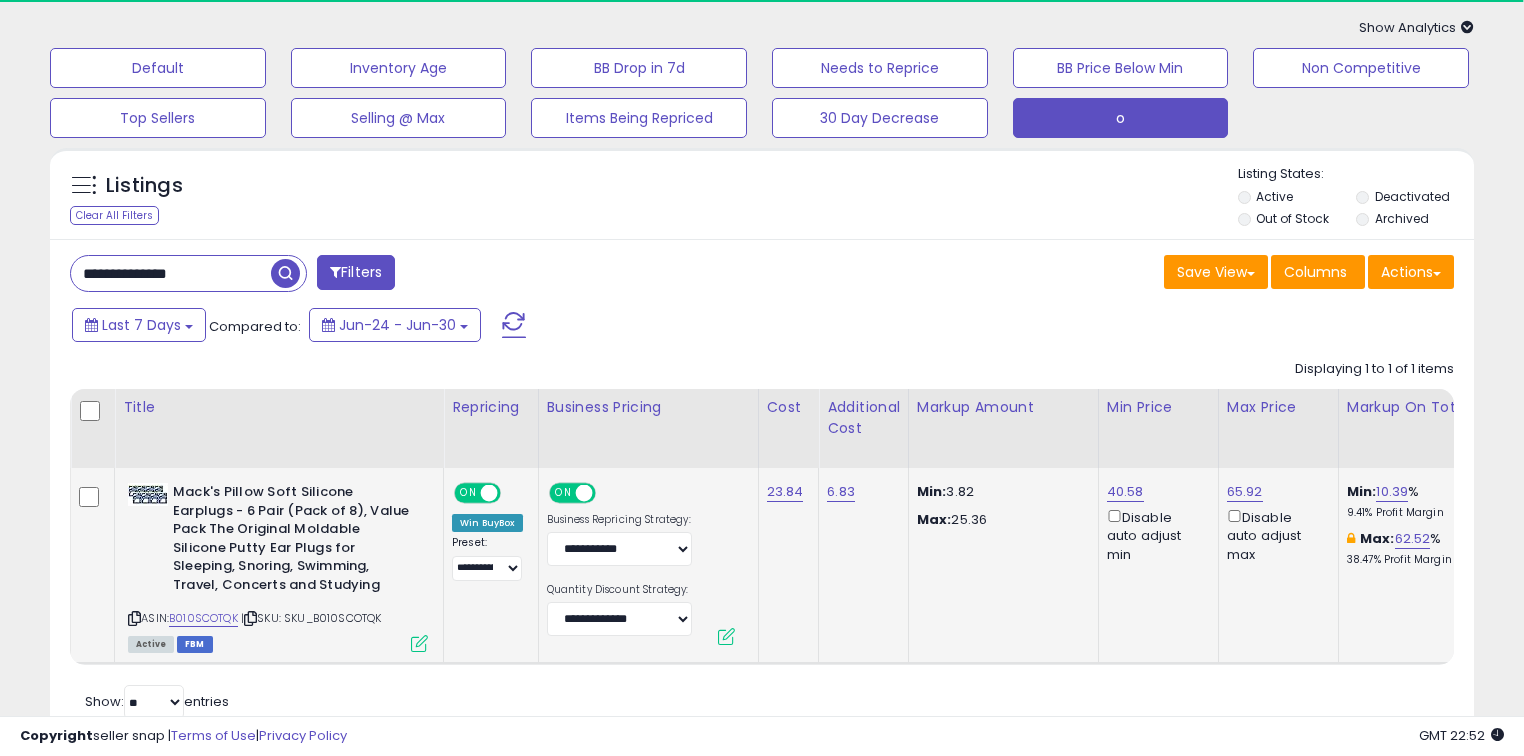 scroll, scrollTop: 140, scrollLeft: 0, axis: vertical 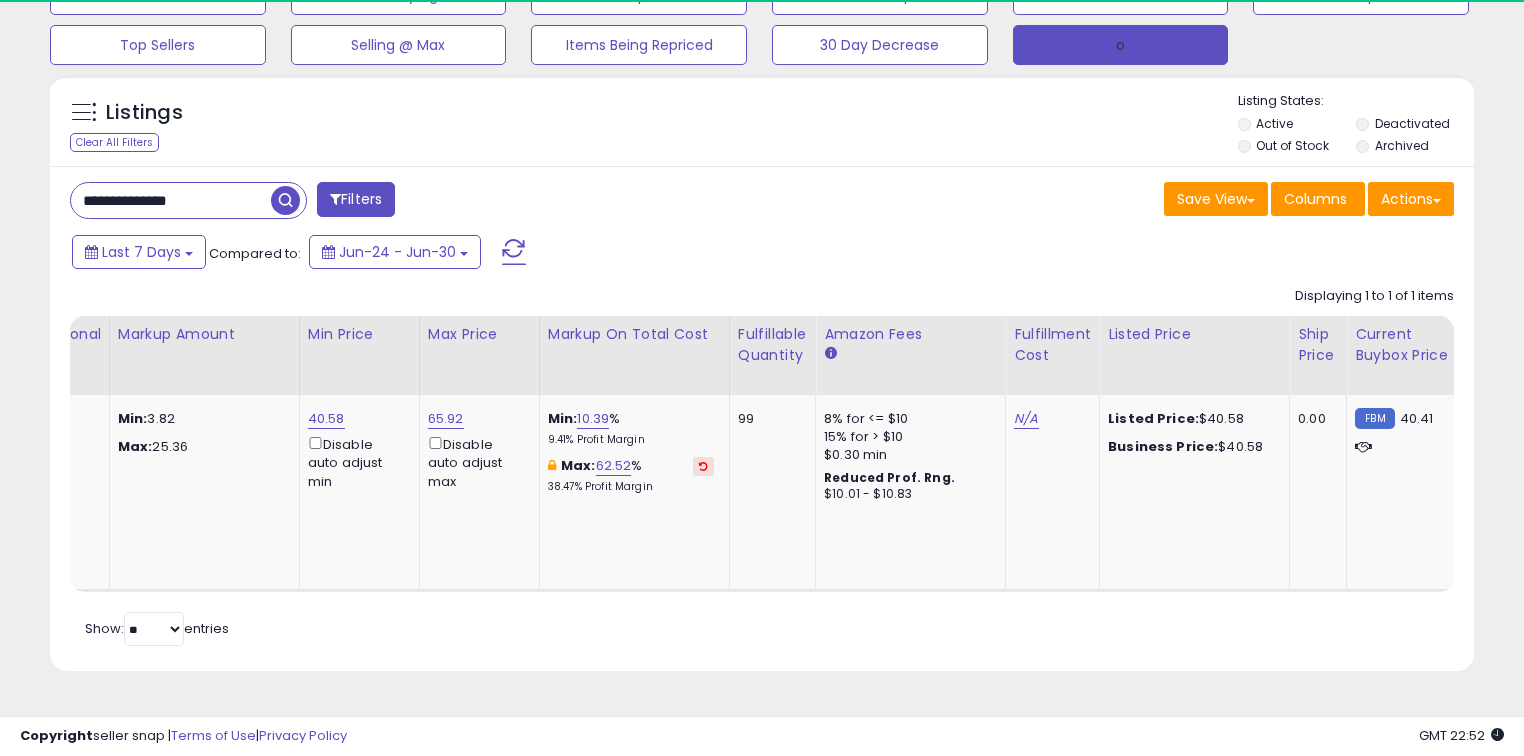 click on "o" at bounding box center [1121, 45] 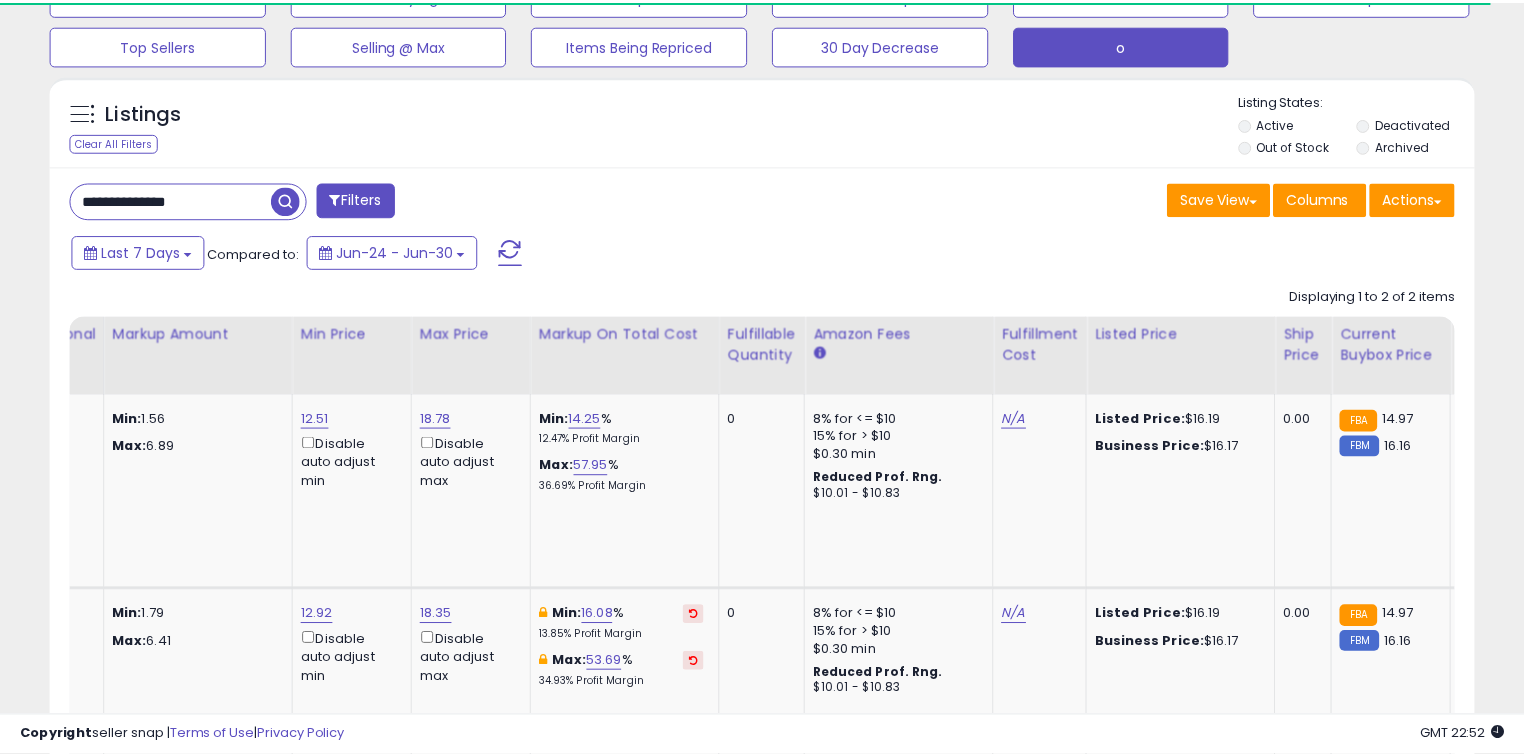 scroll, scrollTop: 140, scrollLeft: 0, axis: vertical 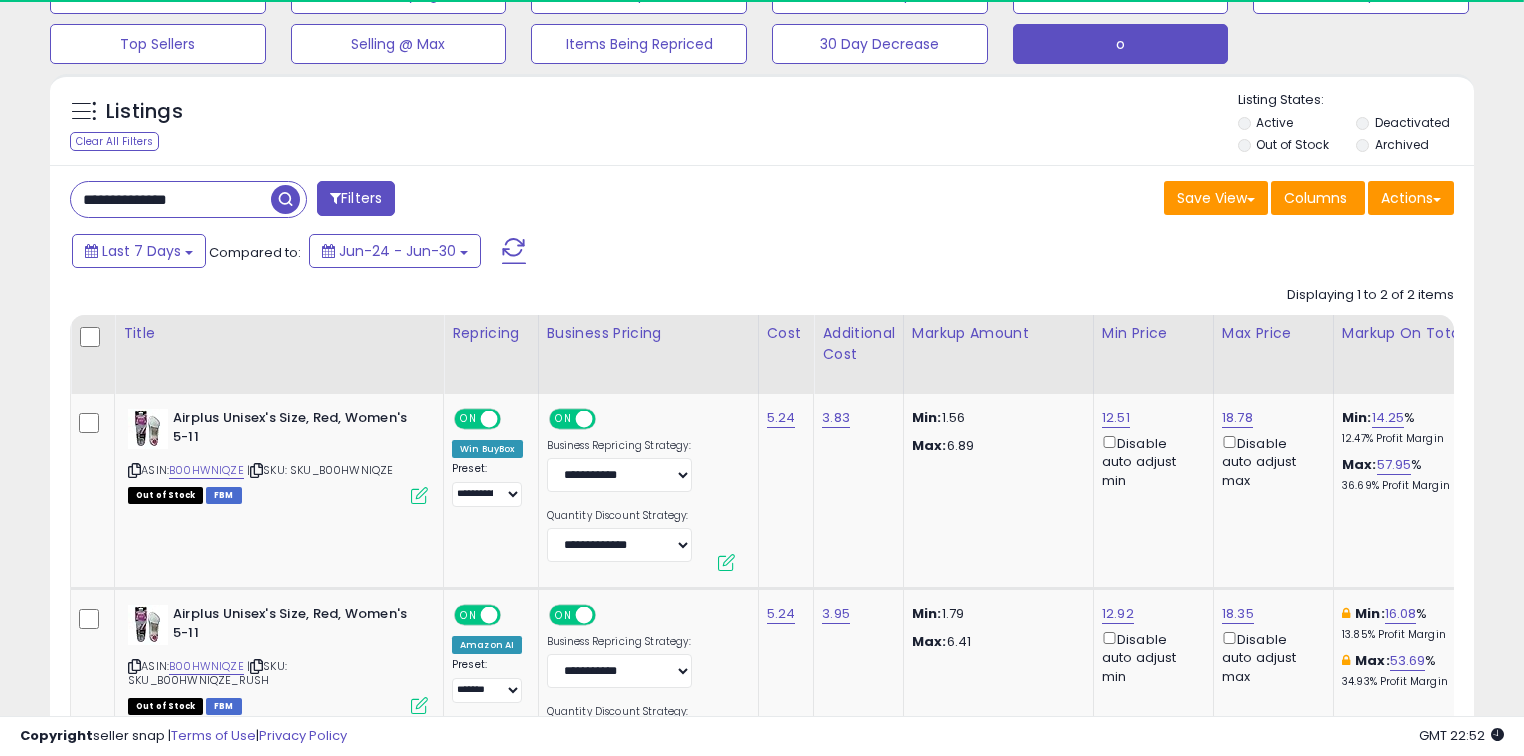 click on "**********" at bounding box center (171, 199) 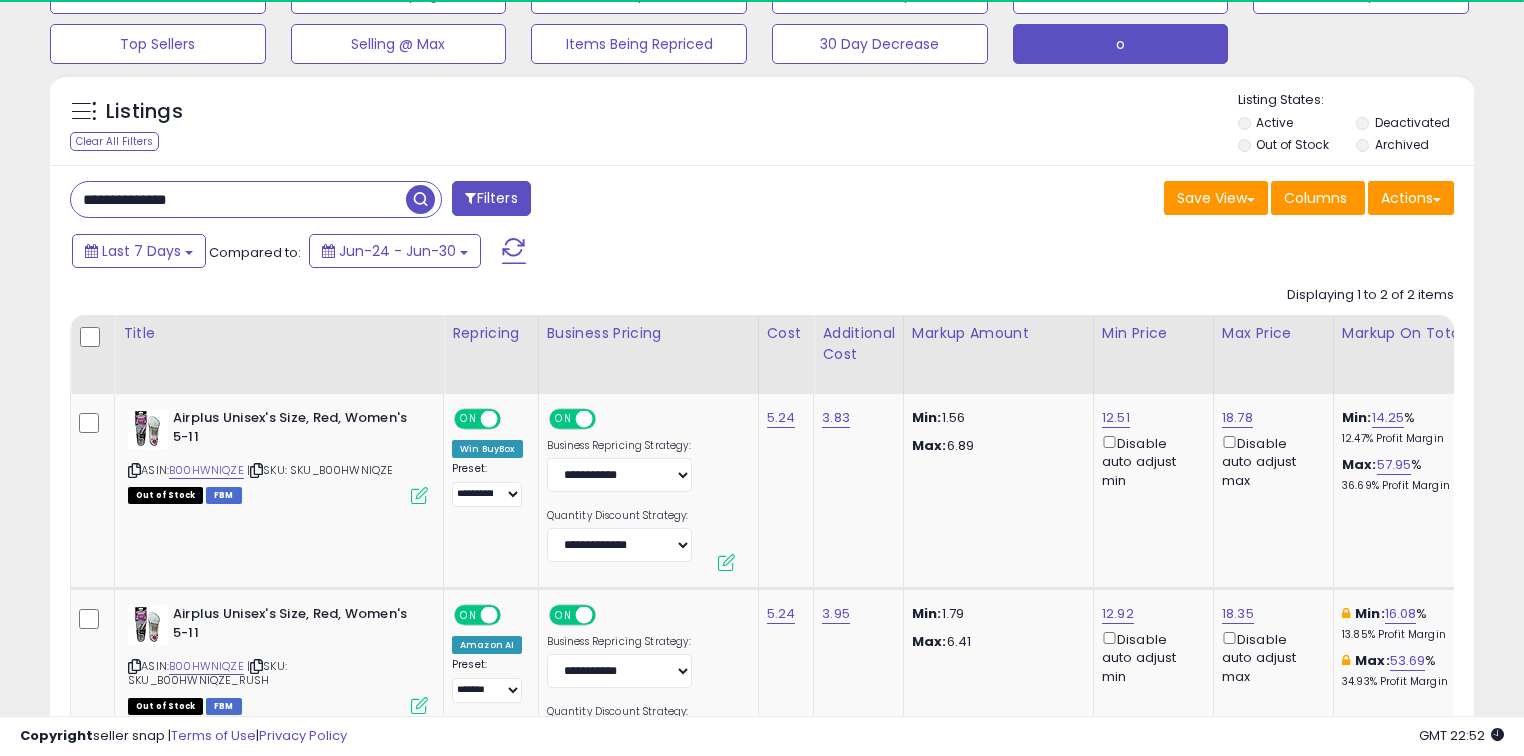 click on "**********" at bounding box center (238, 199) 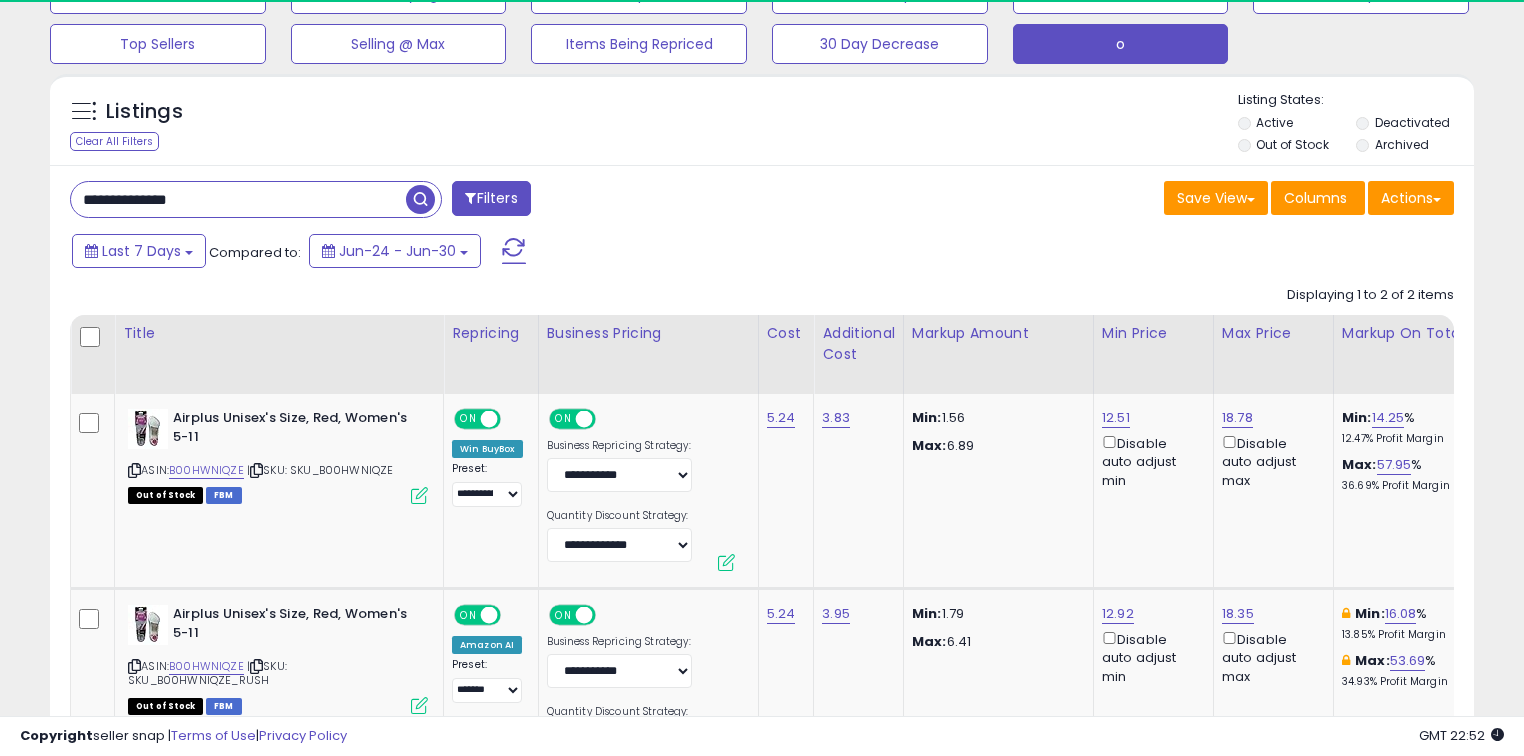 paste 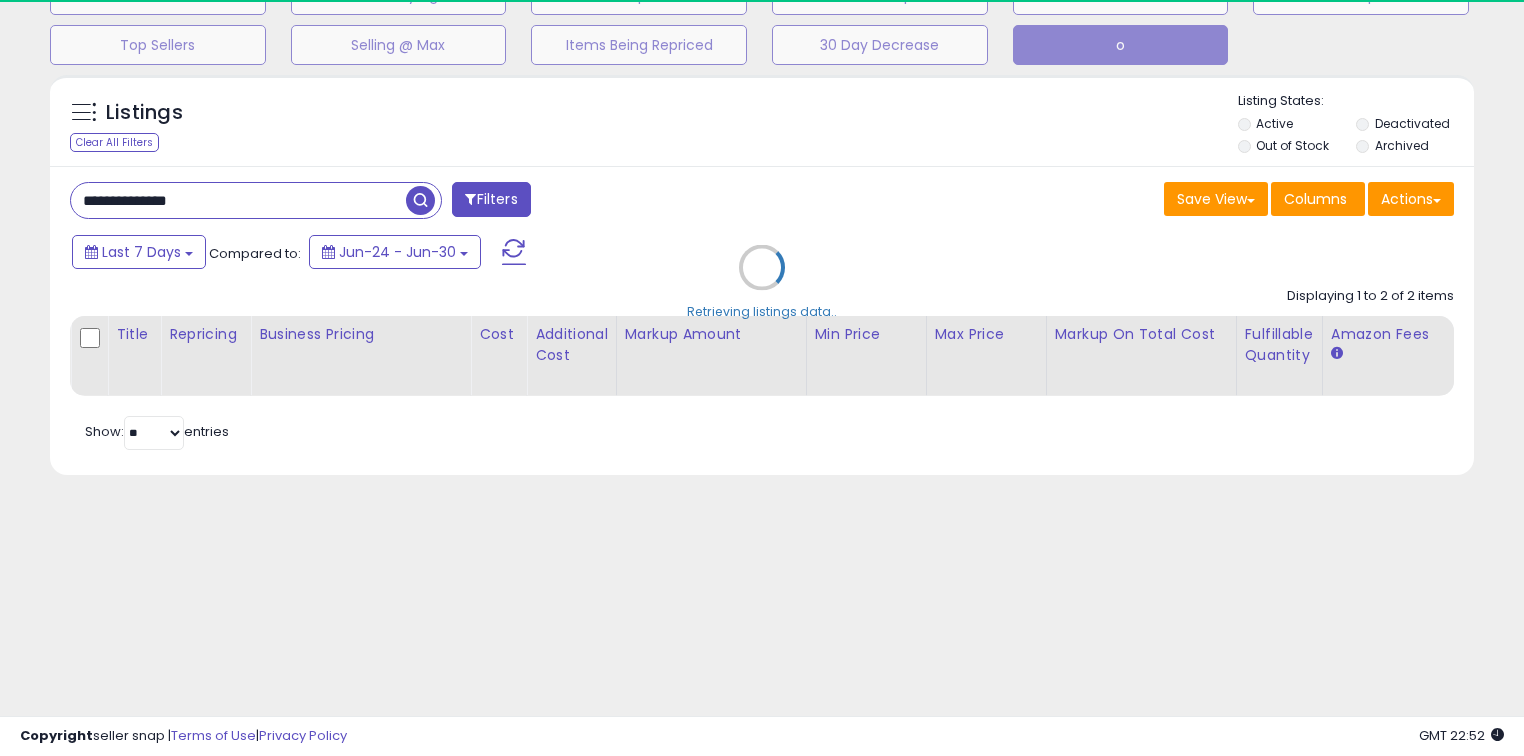 scroll, scrollTop: 140, scrollLeft: 0, axis: vertical 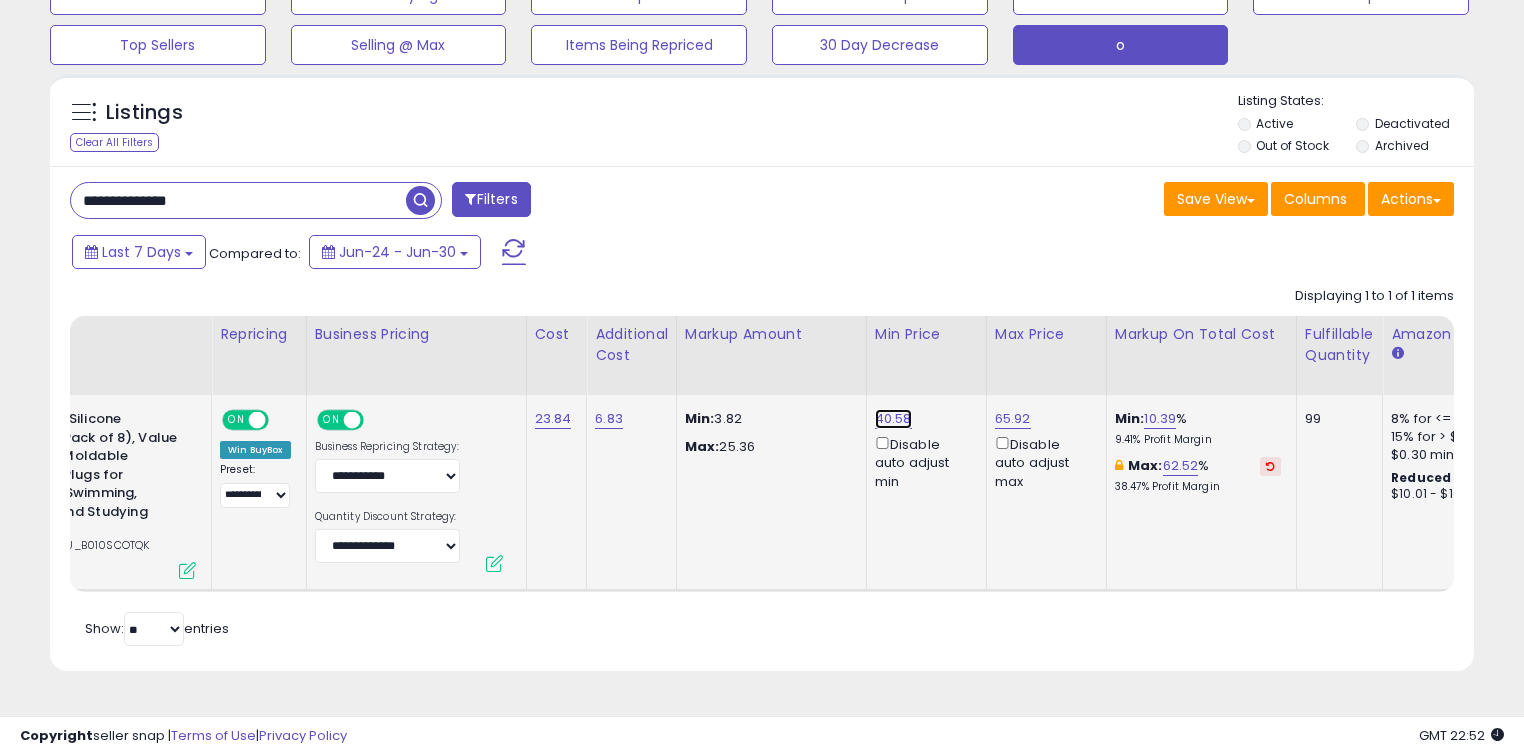 click on "40.58" at bounding box center (893, 419) 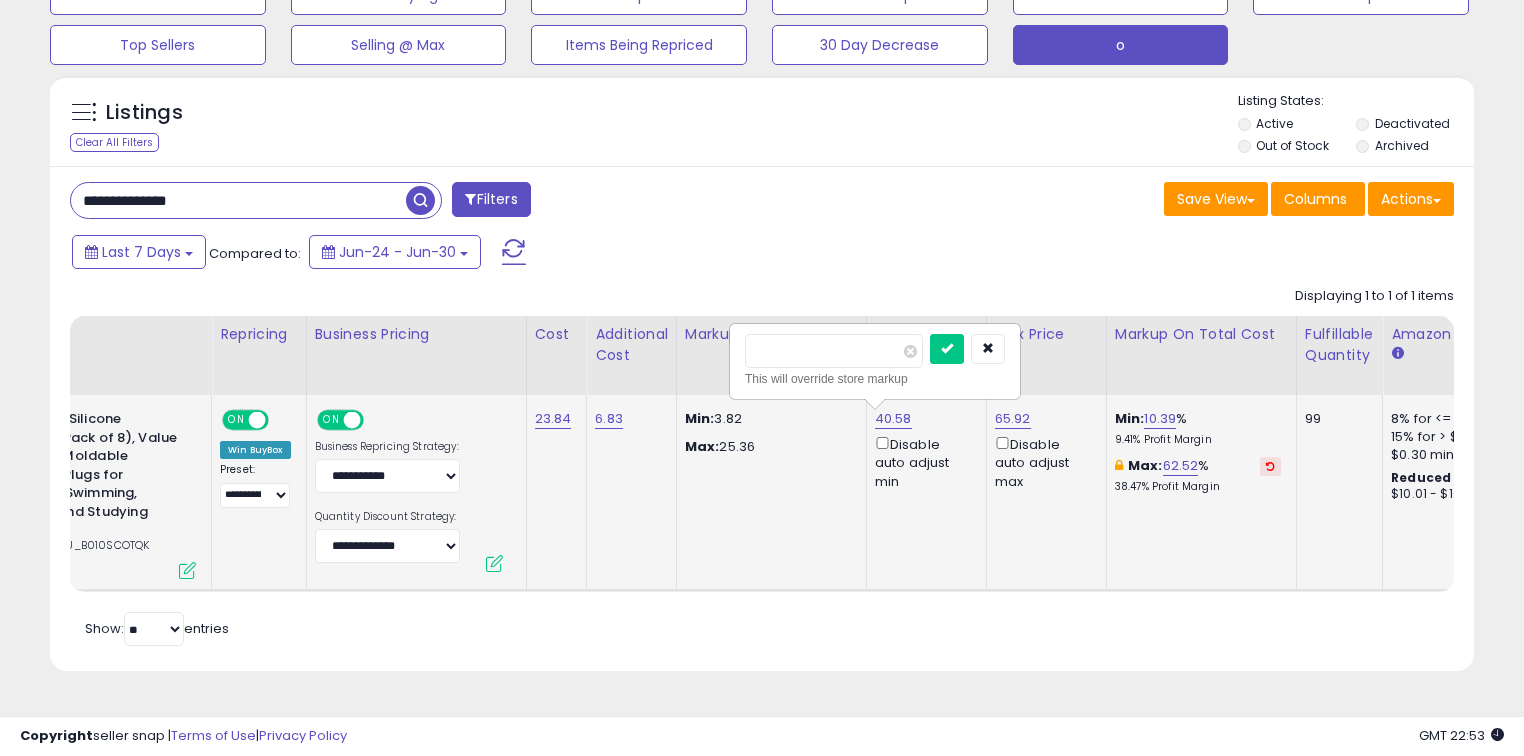 drag, startPoint x: 778, startPoint y: 347, endPoint x: 794, endPoint y: 344, distance: 16.27882 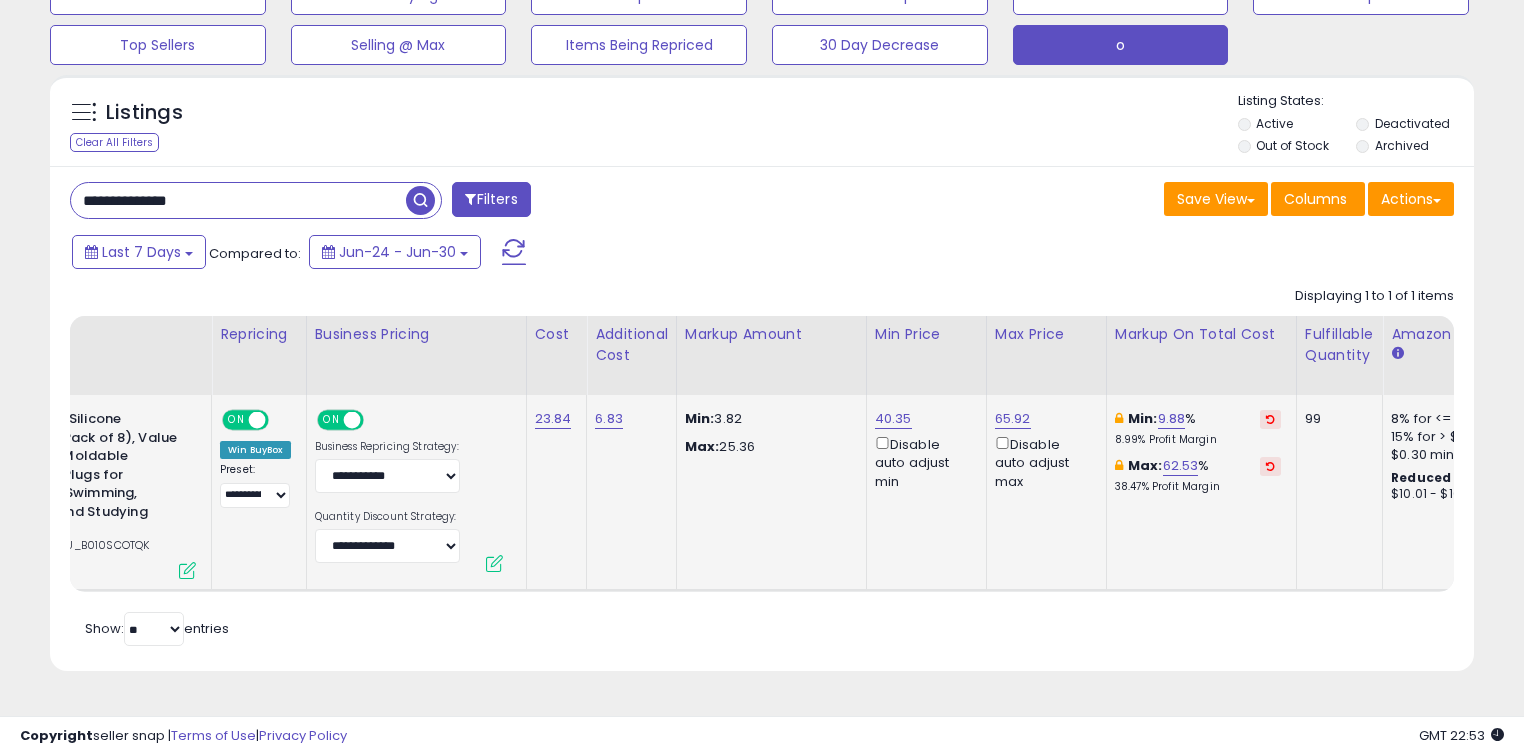 click on "**********" at bounding box center (238, 200) 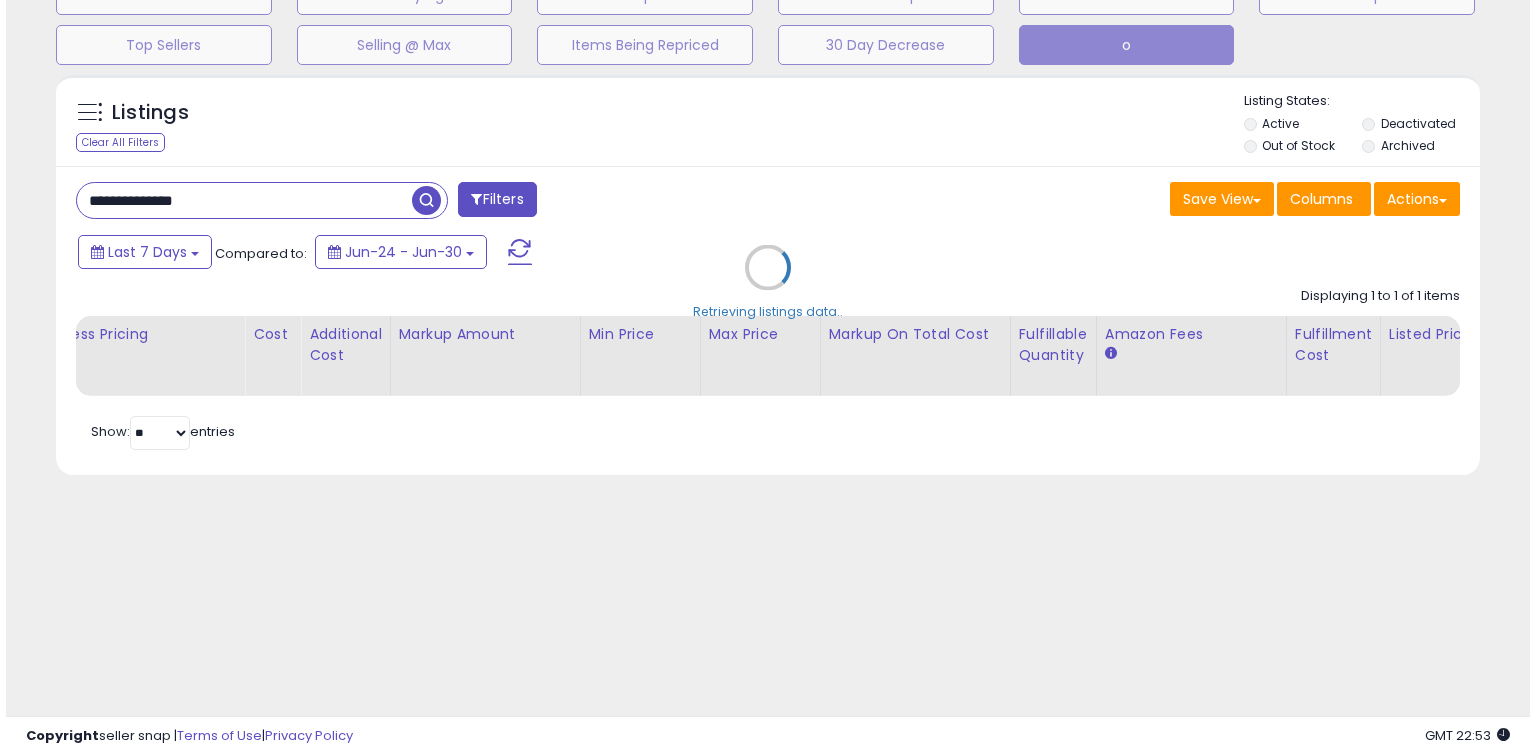 scroll, scrollTop: 139, scrollLeft: 0, axis: vertical 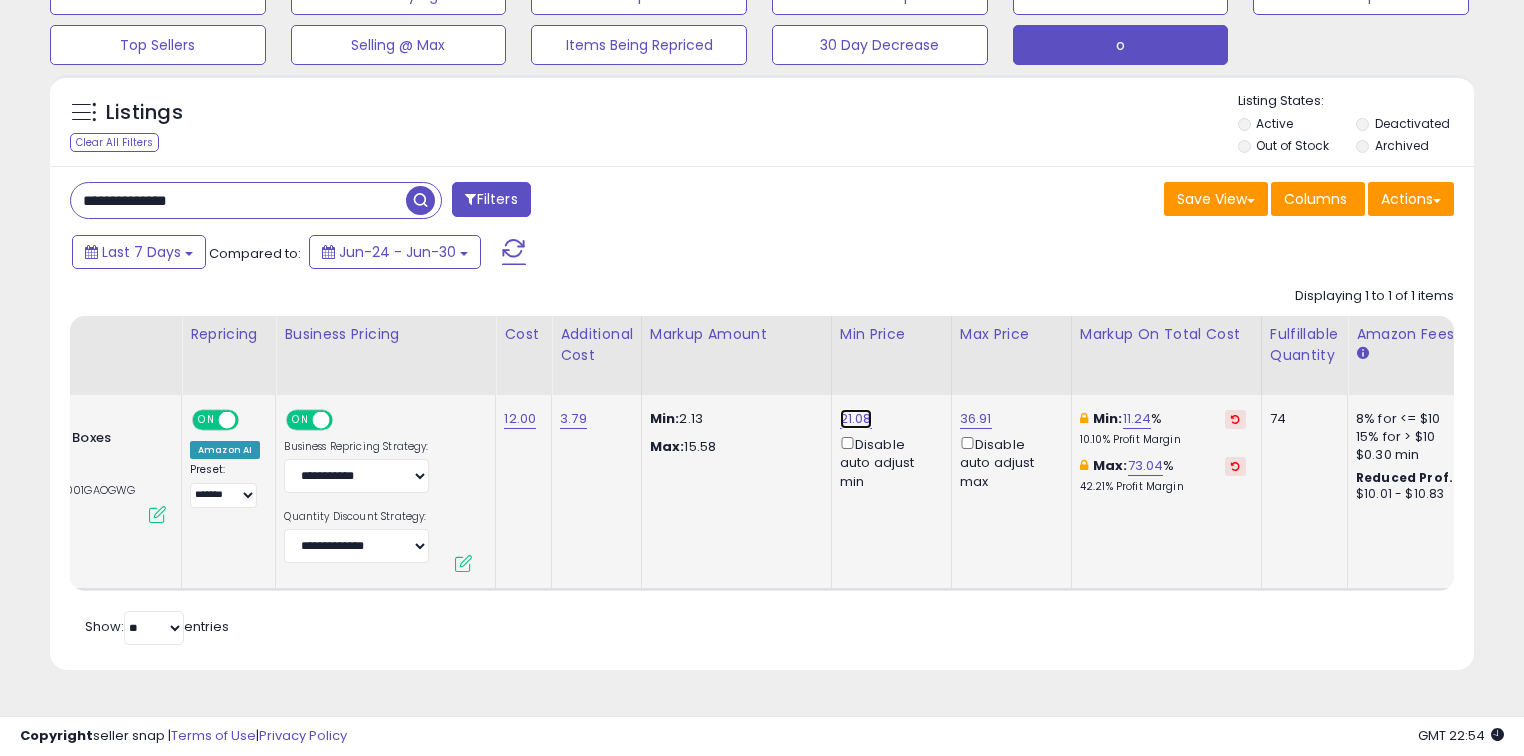 click on "21.08" at bounding box center [856, 419] 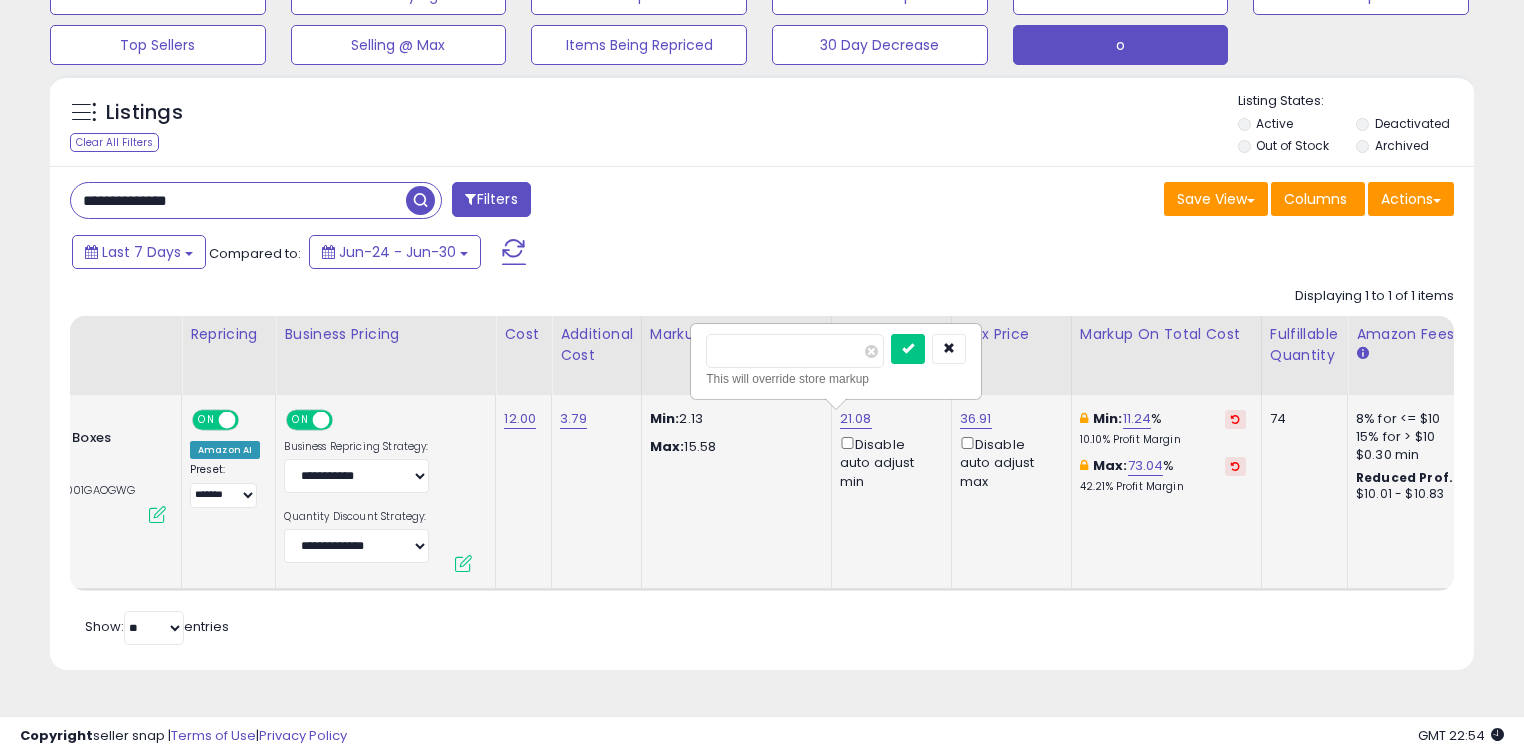 click at bounding box center (908, 349) 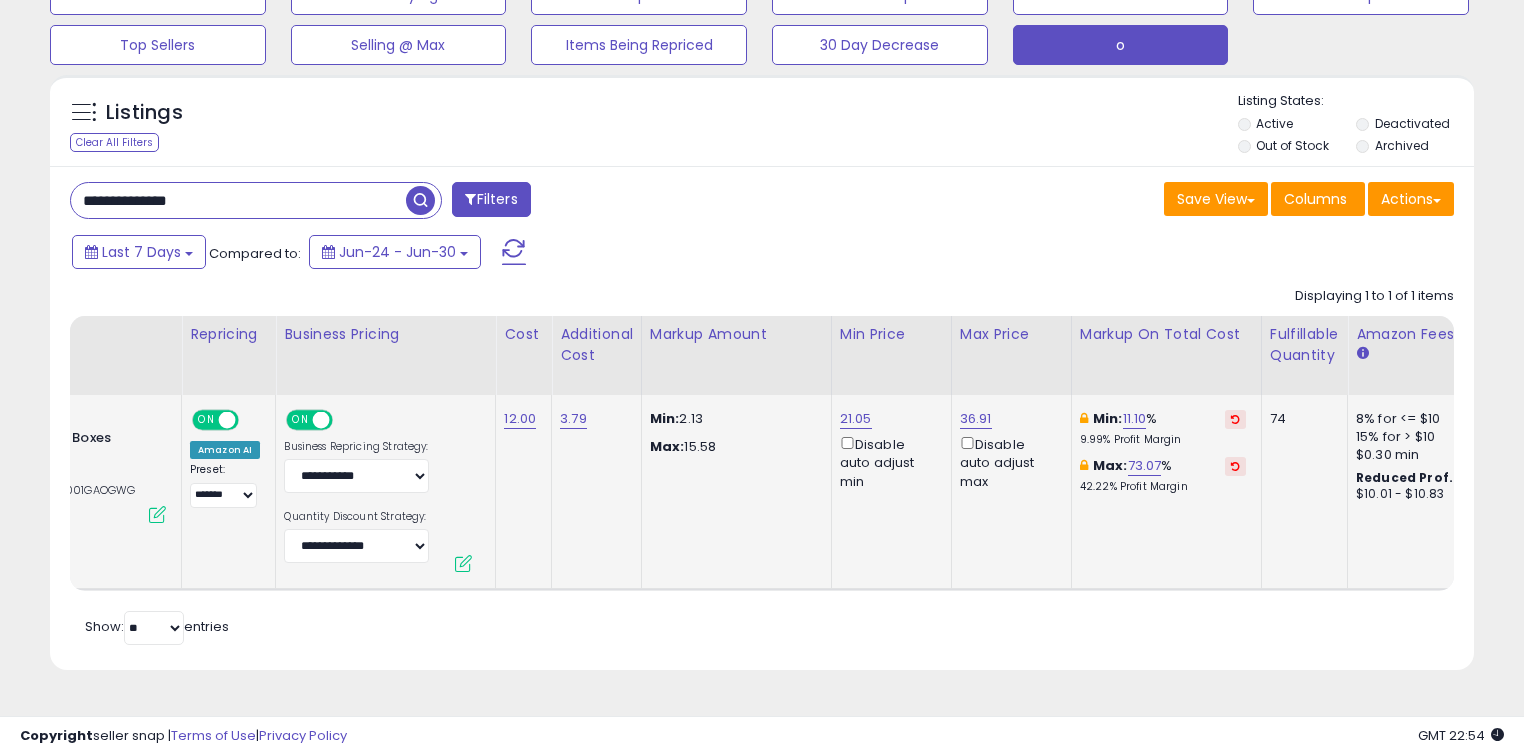 click on "**********" at bounding box center [238, 200] 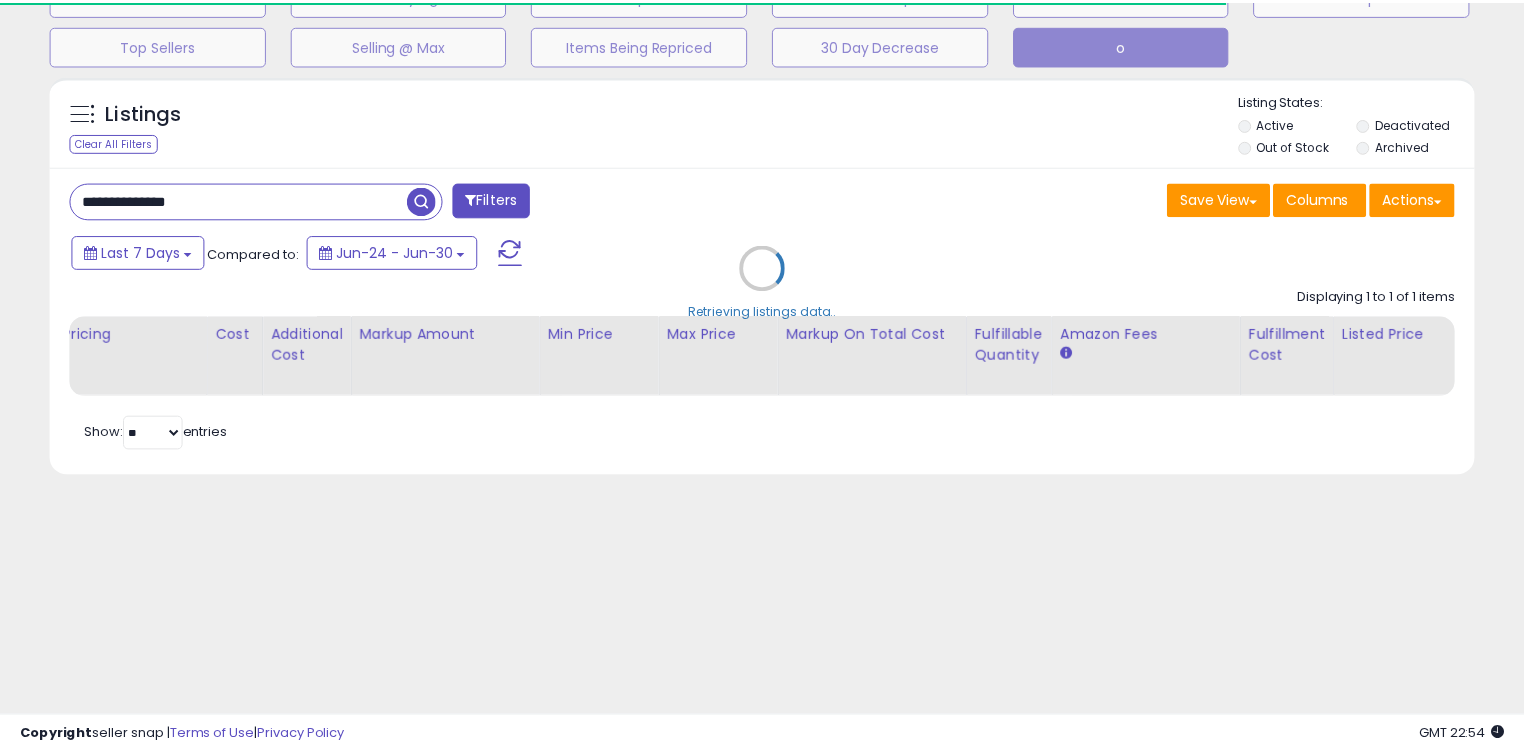 scroll, scrollTop: 140, scrollLeft: 0, axis: vertical 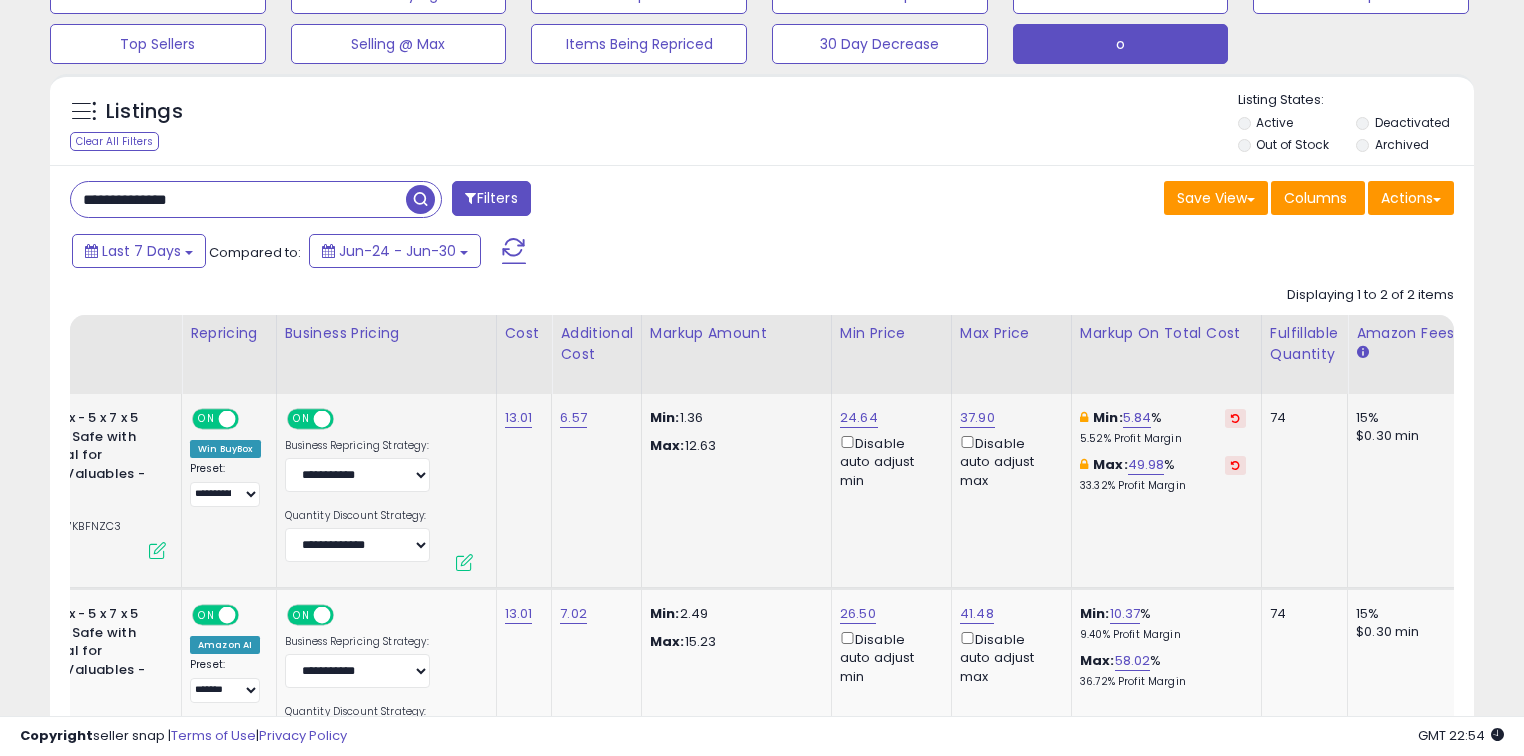 click at bounding box center (1235, 418) 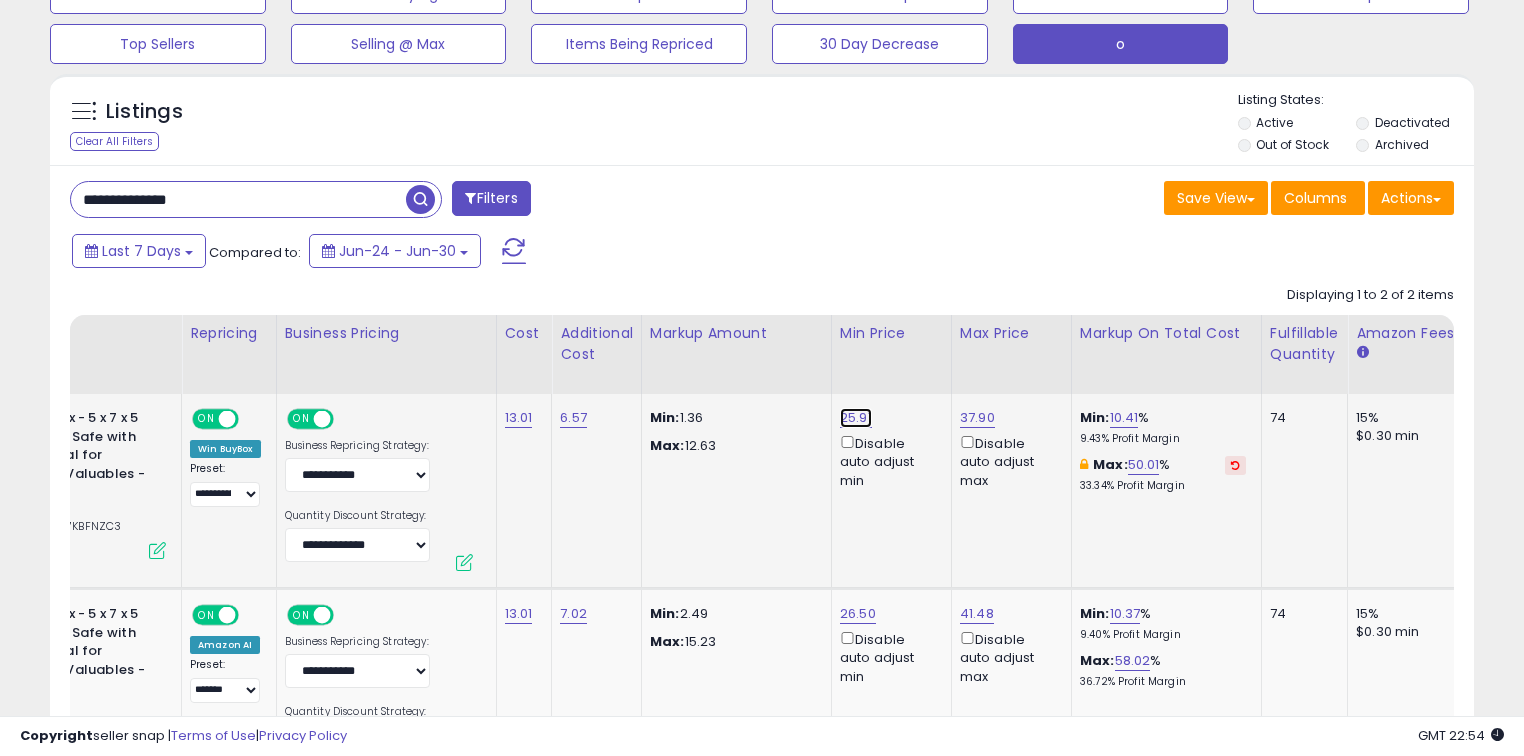 click on "25.91" at bounding box center (856, 418) 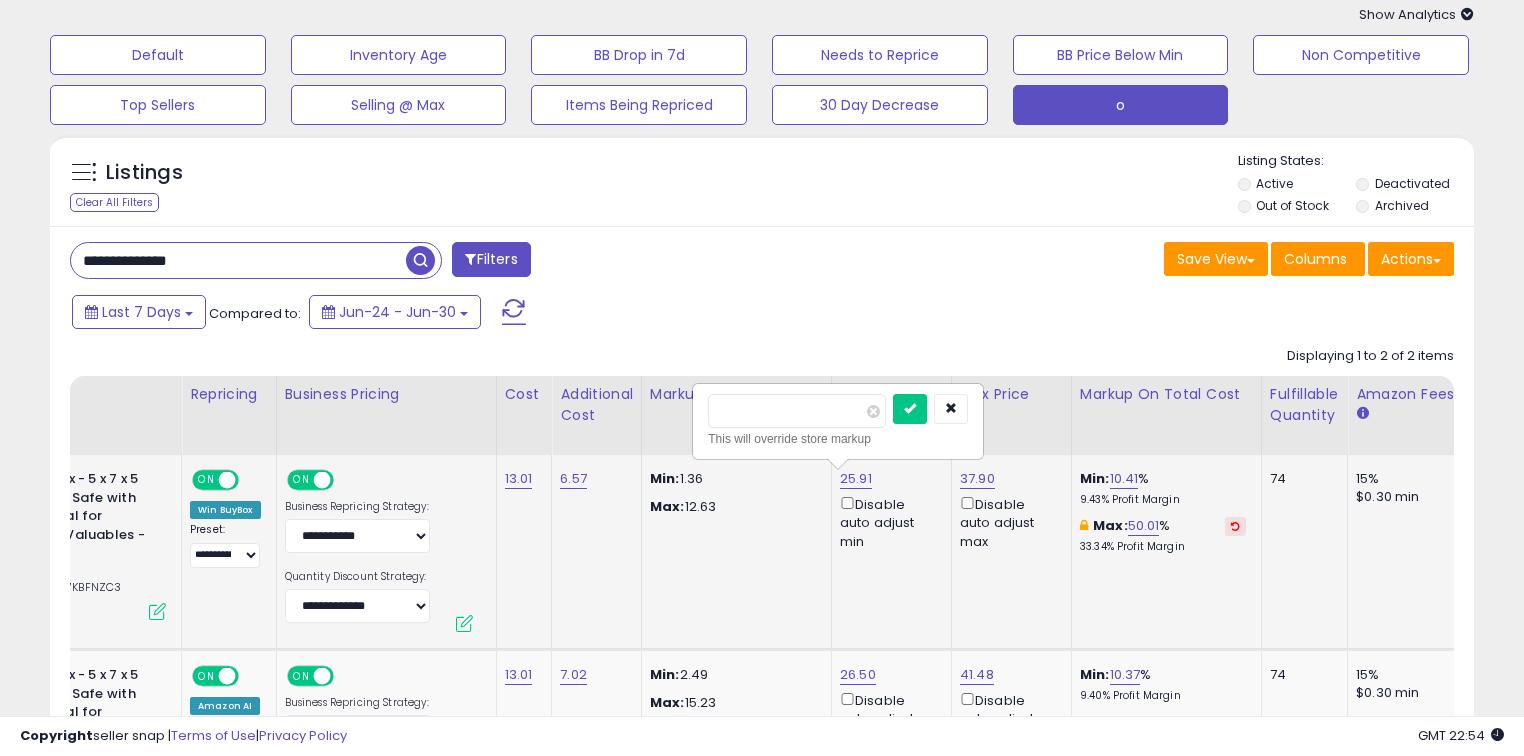 scroll, scrollTop: 60, scrollLeft: 0, axis: vertical 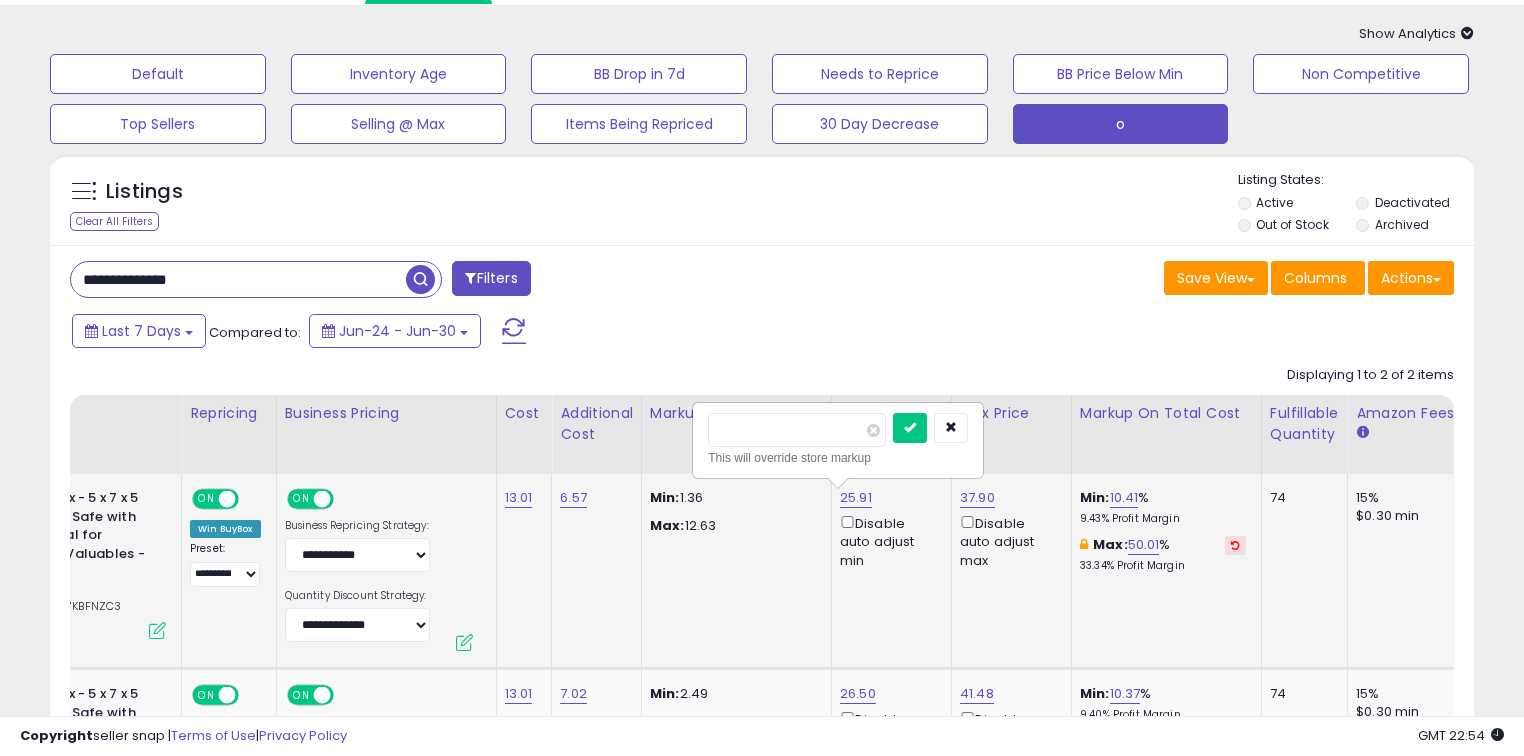 drag, startPoint x: 775, startPoint y: 436, endPoint x: 696, endPoint y: 422, distance: 80.23092 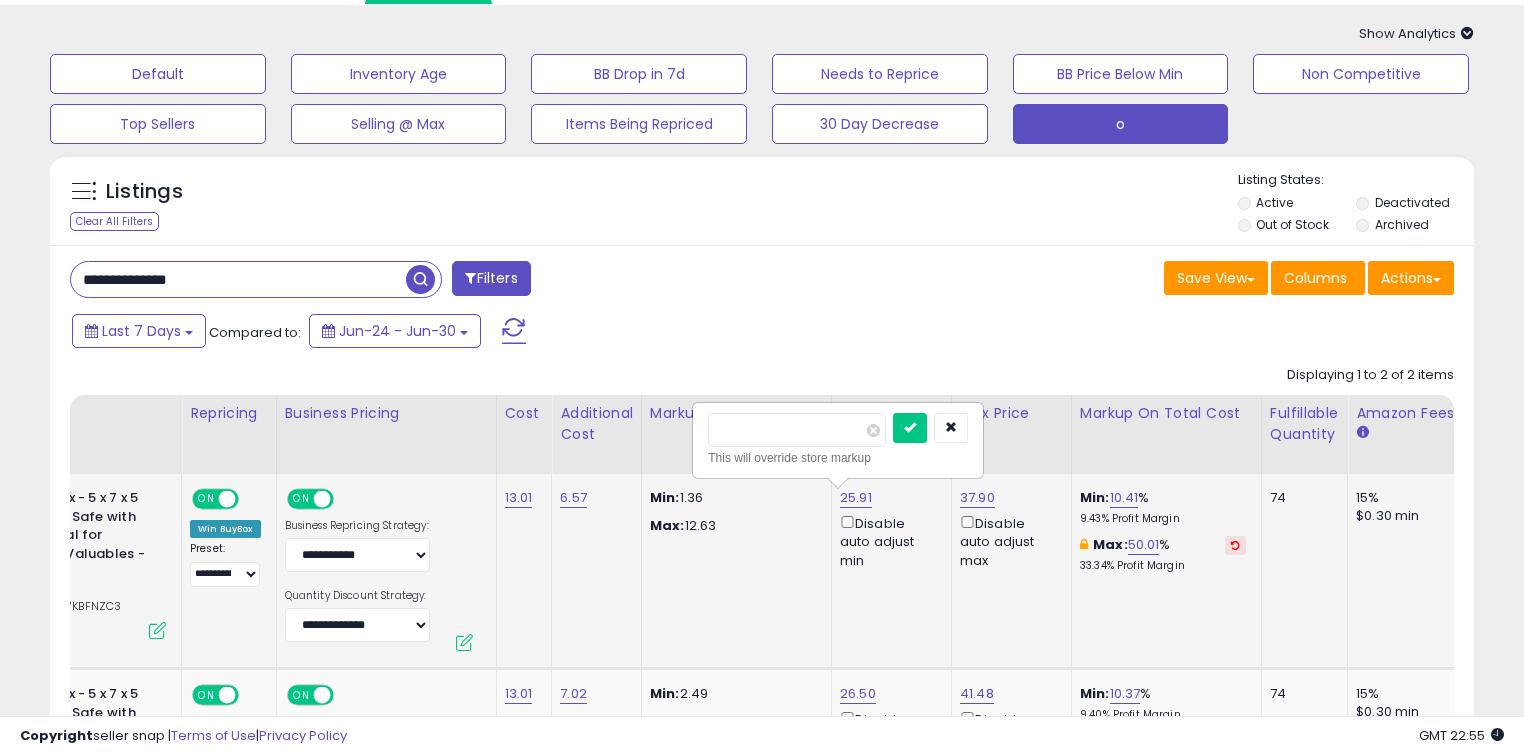 click at bounding box center (910, 428) 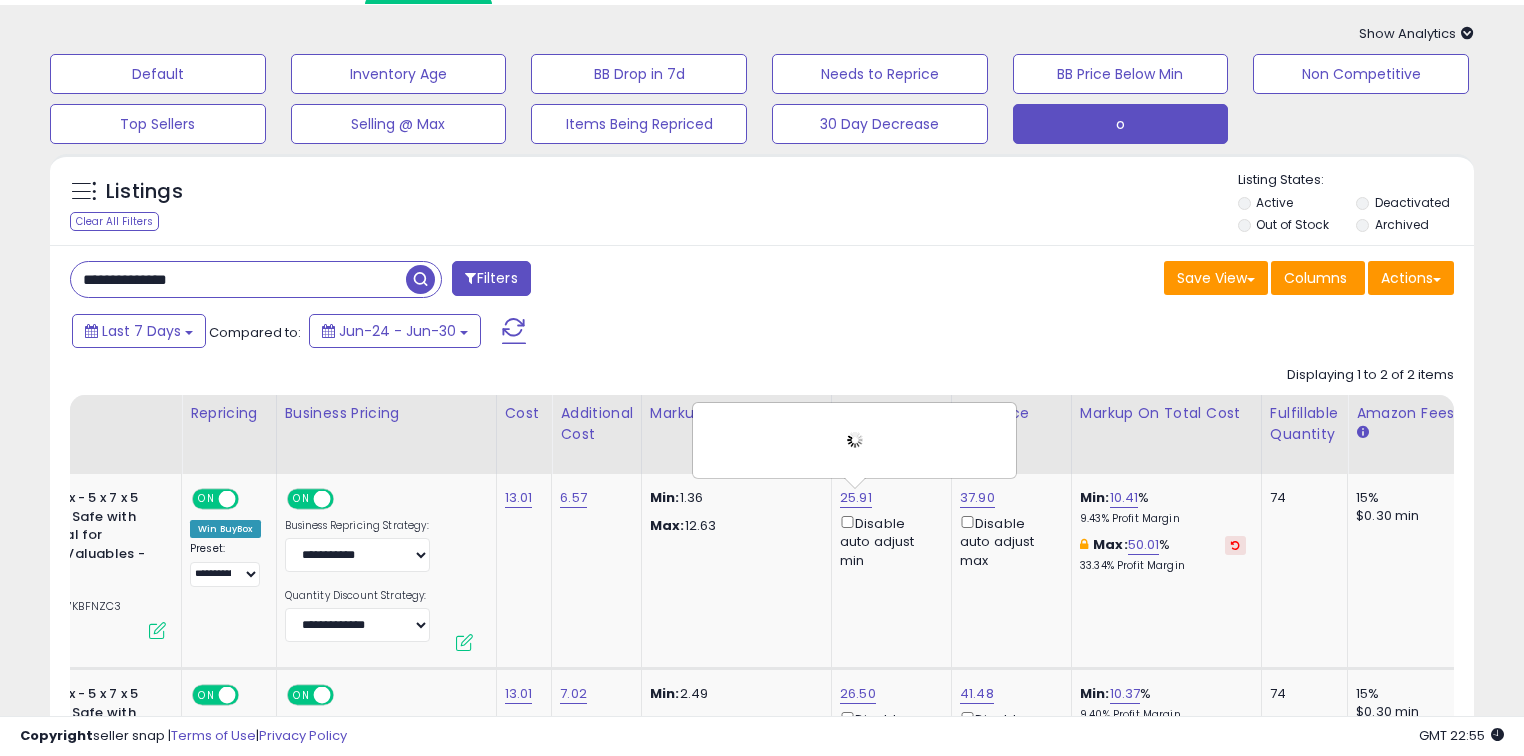 click at bounding box center (1235, 545) 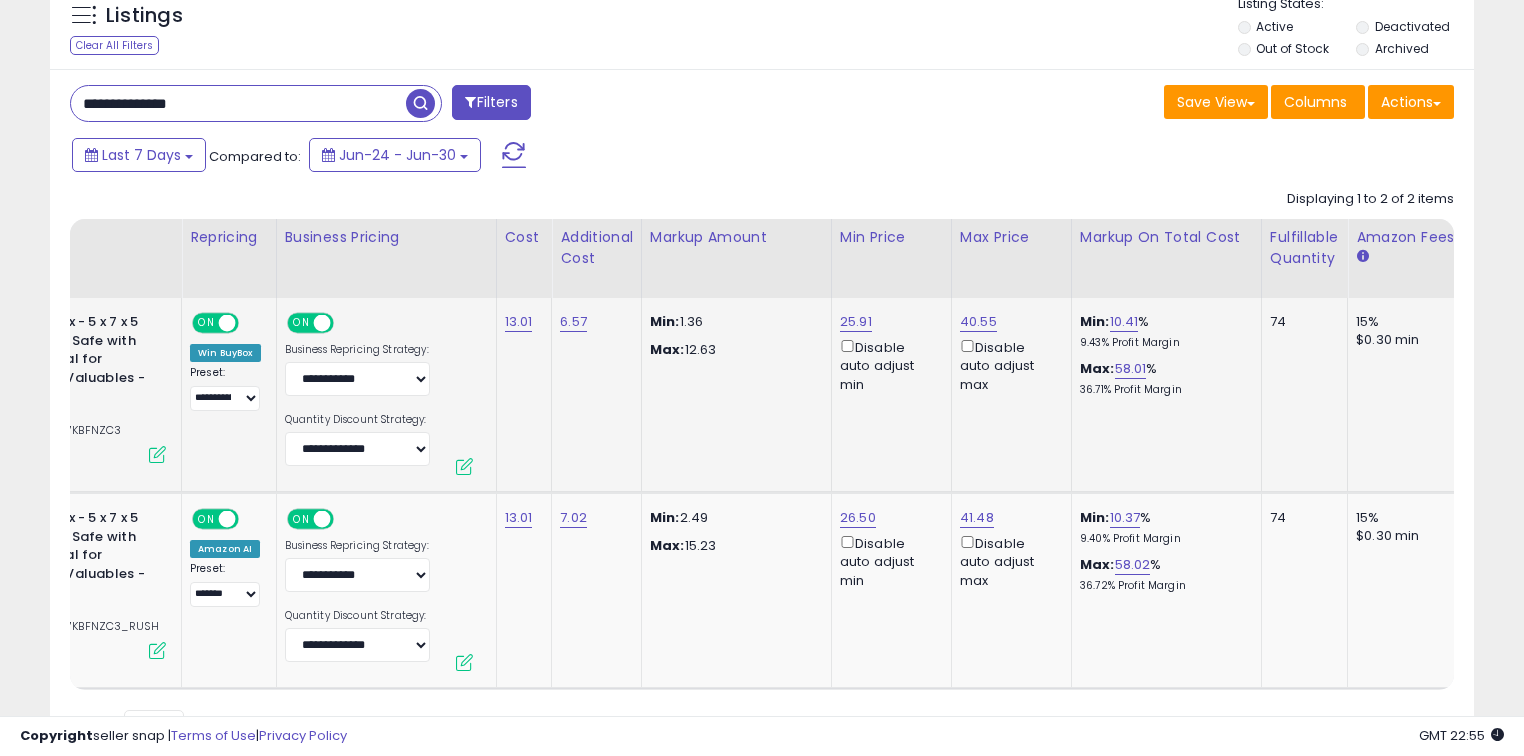 scroll, scrollTop: 220, scrollLeft: 0, axis: vertical 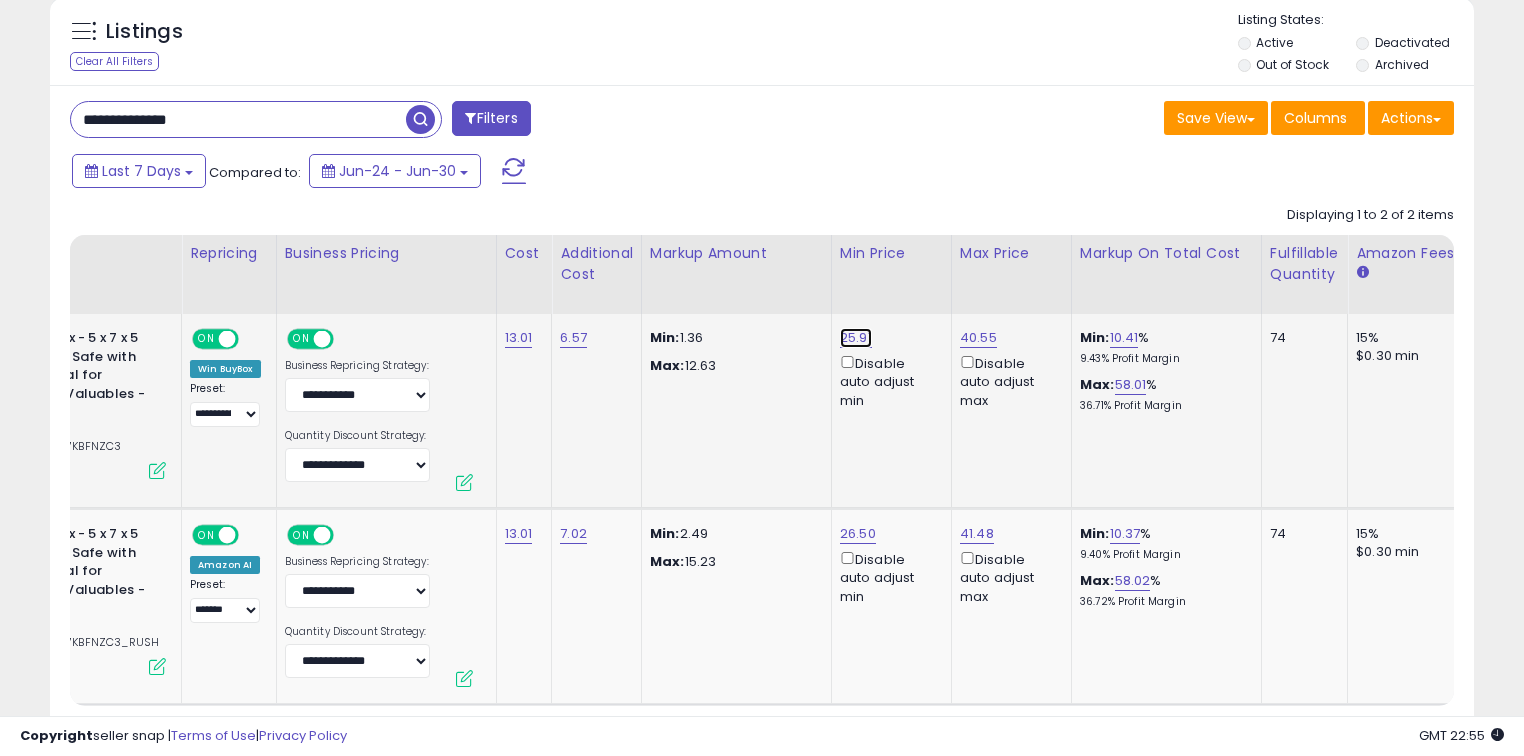 click on "25.91" at bounding box center (856, 338) 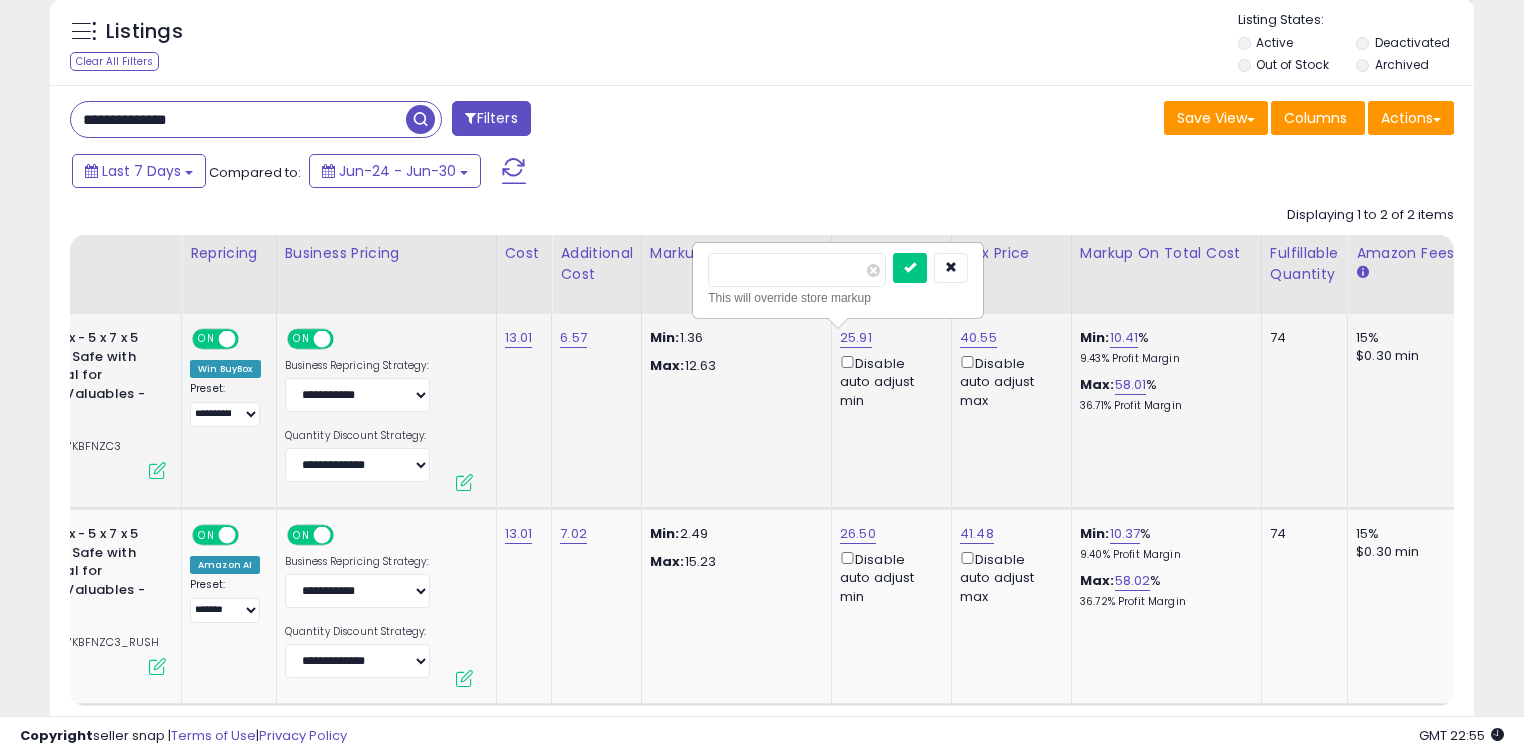 drag, startPoint x: 750, startPoint y: 268, endPoint x: 861, endPoint y: 289, distance: 112.969025 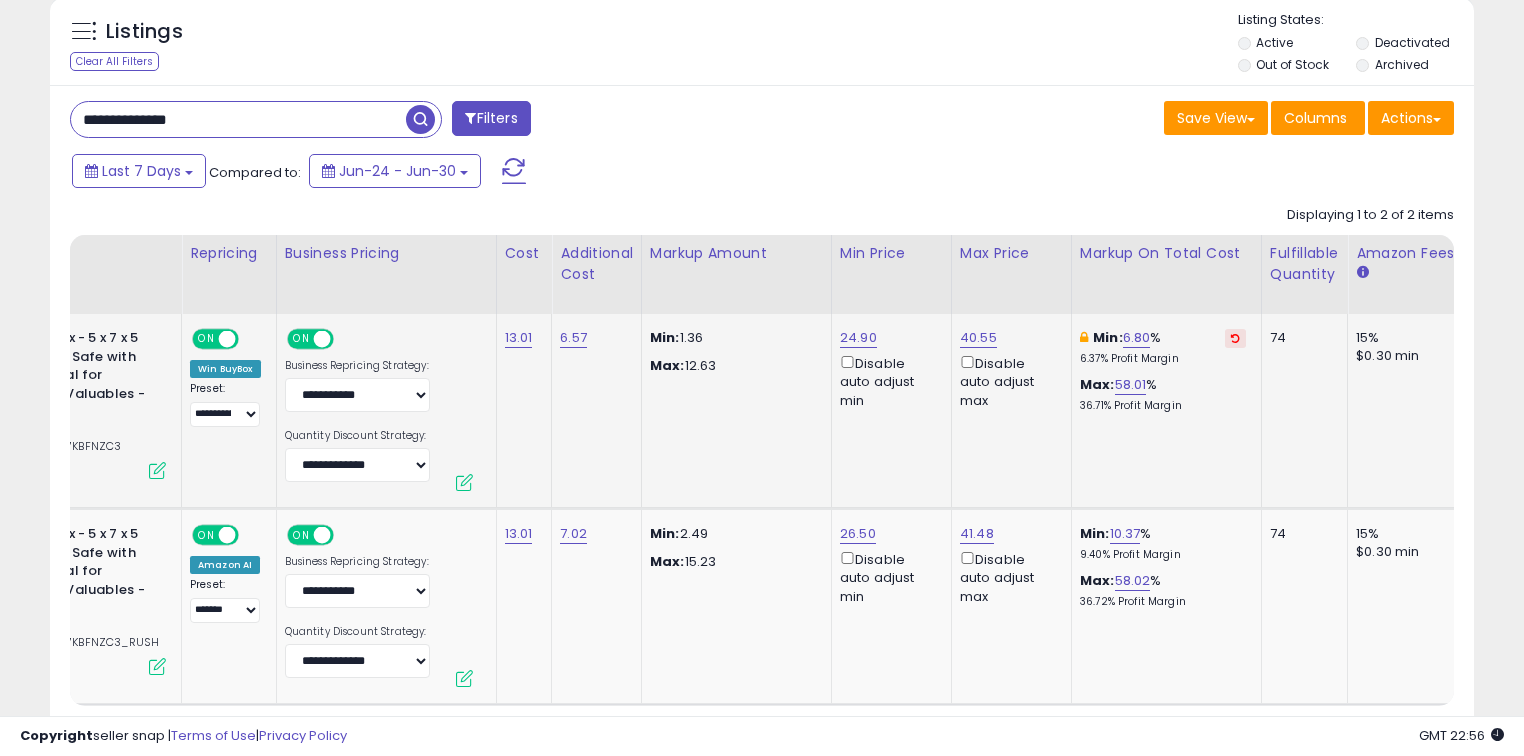 click on "**********" at bounding box center [238, 119] 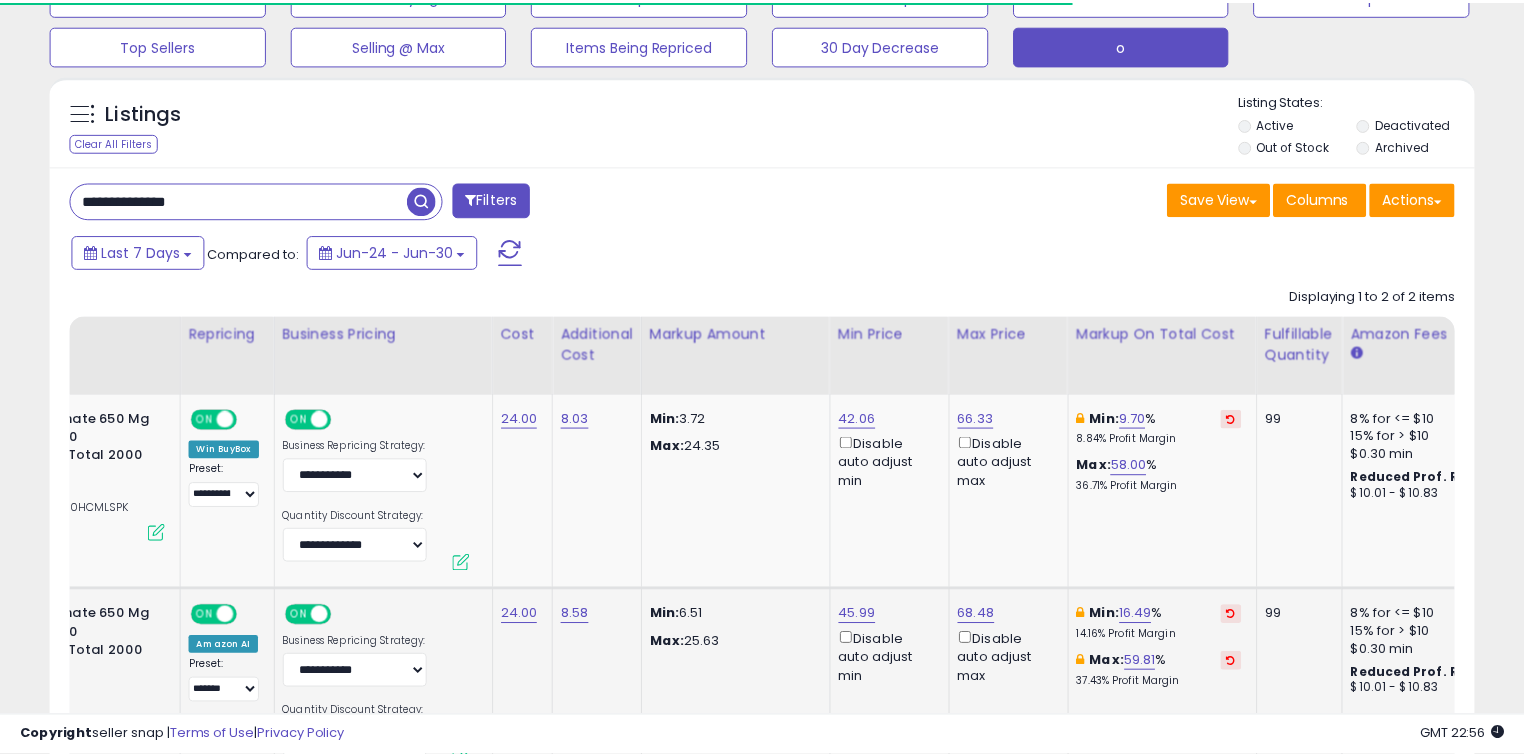 scroll, scrollTop: 220, scrollLeft: 0, axis: vertical 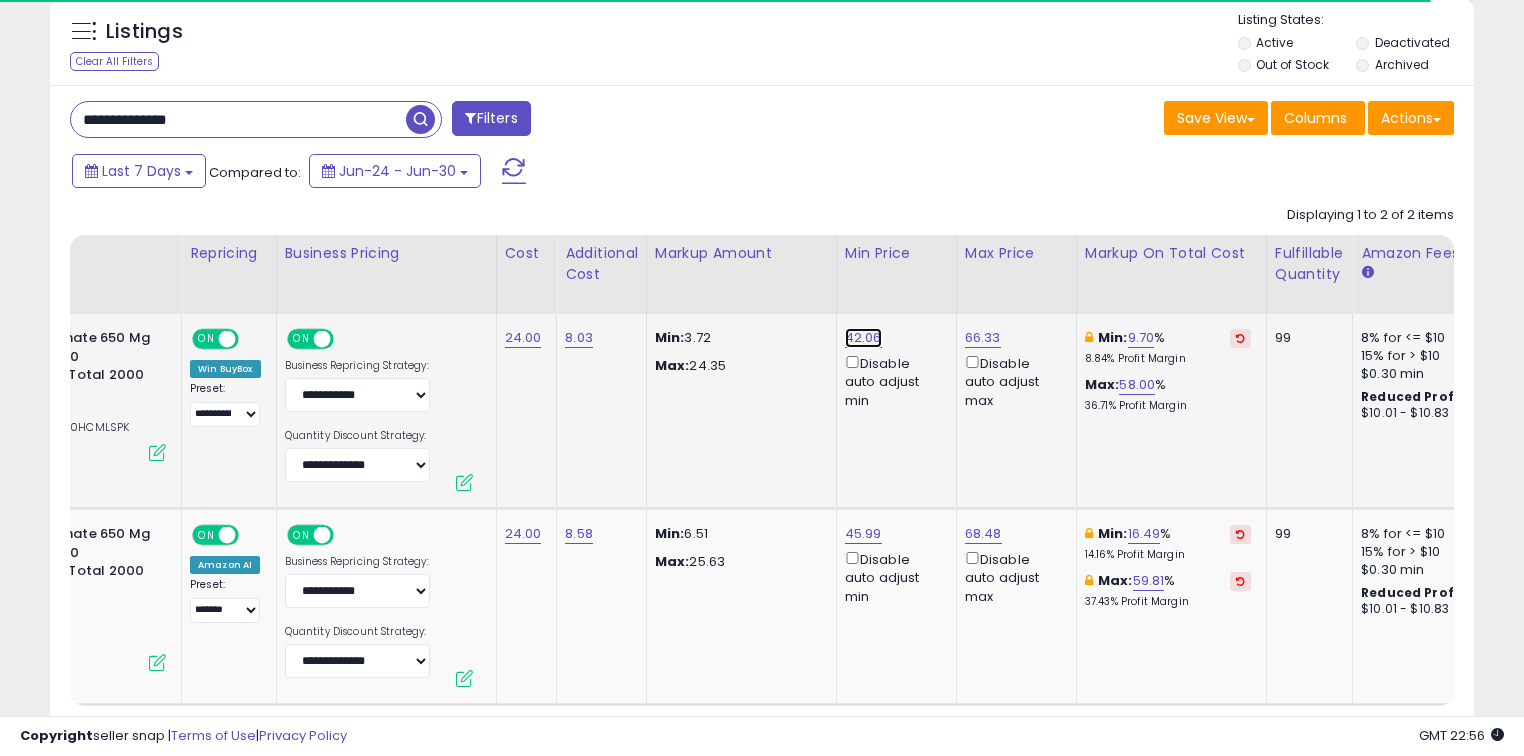 click on "42.06" at bounding box center [863, 338] 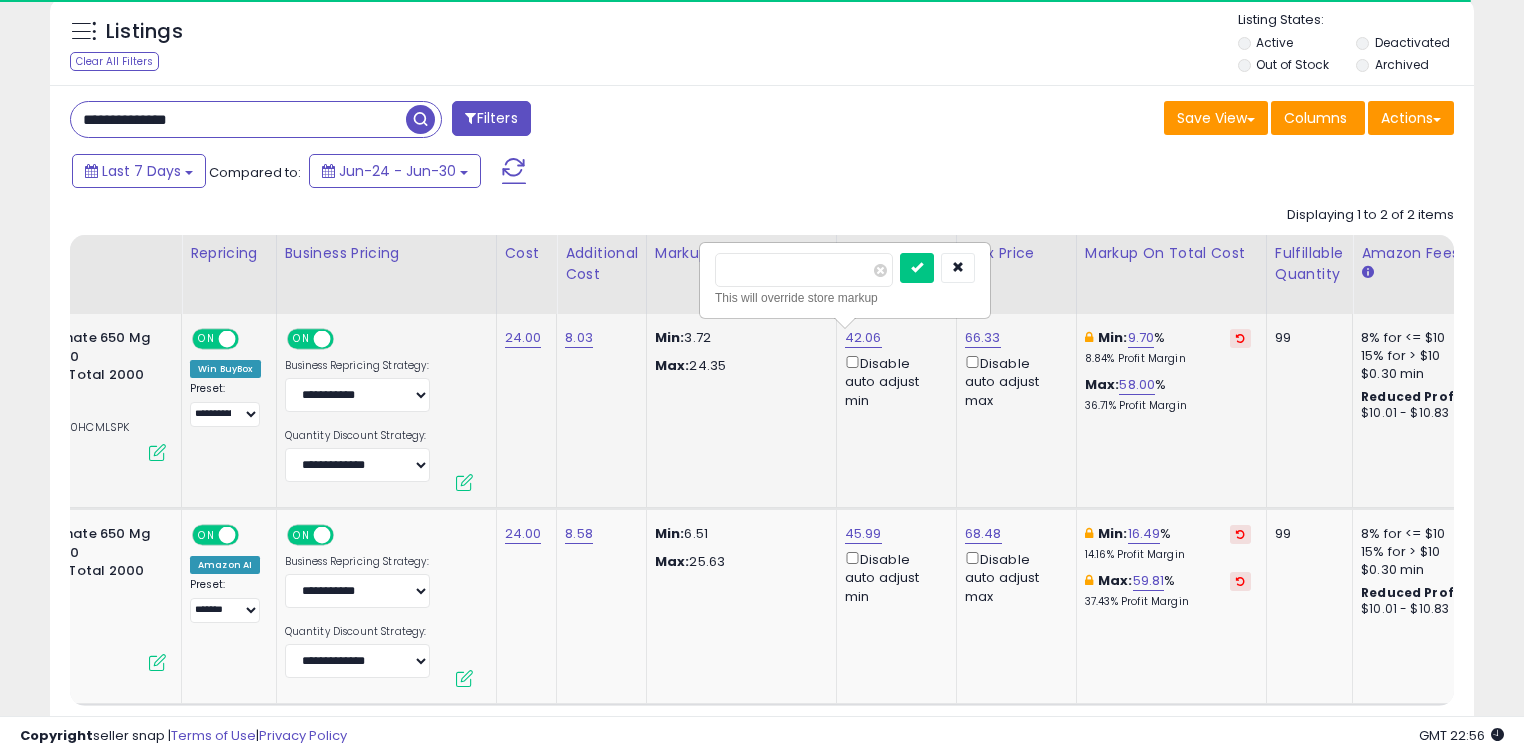 click at bounding box center (917, 268) 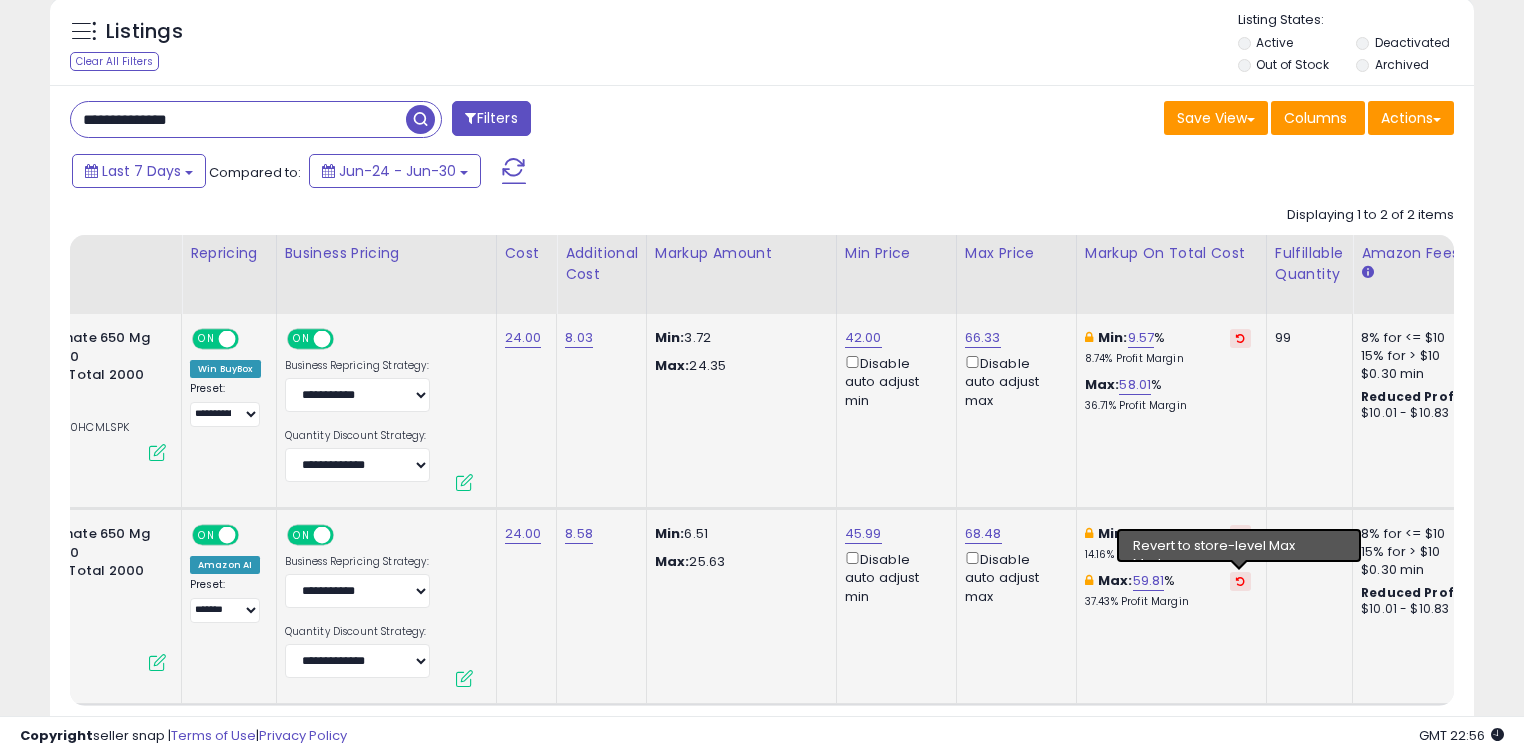 click at bounding box center (1240, 534) 